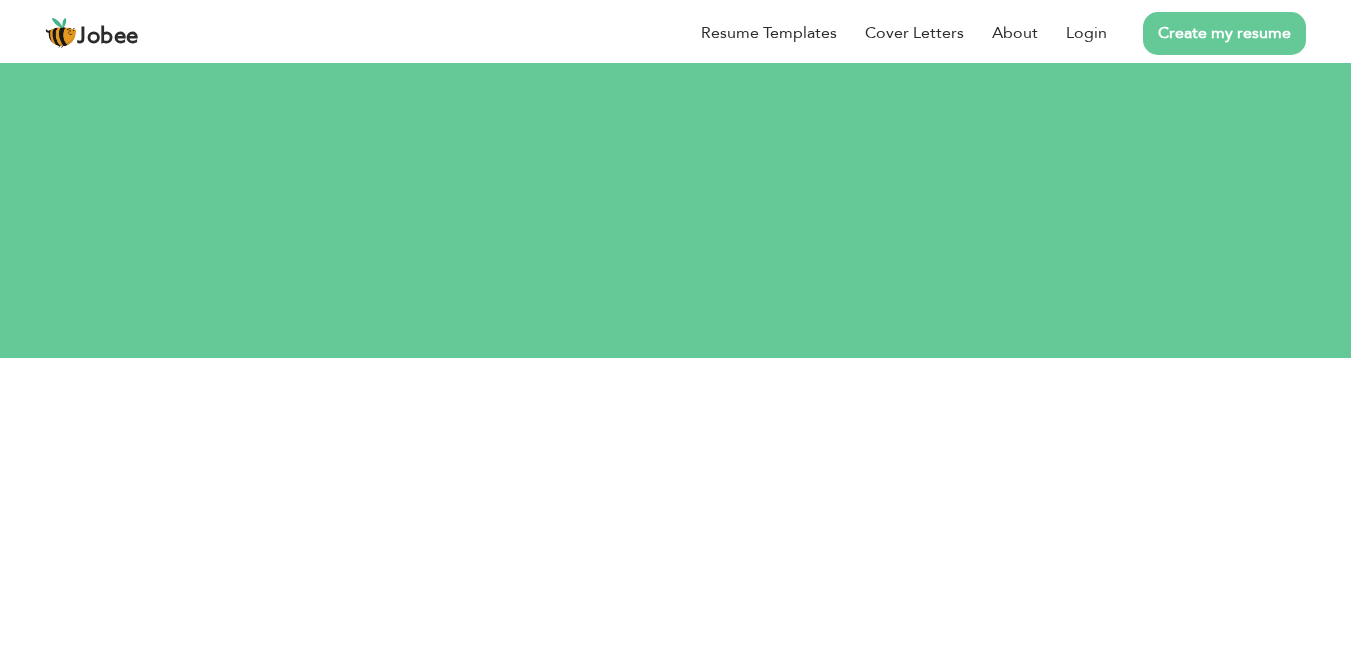 scroll, scrollTop: 0, scrollLeft: 0, axis: both 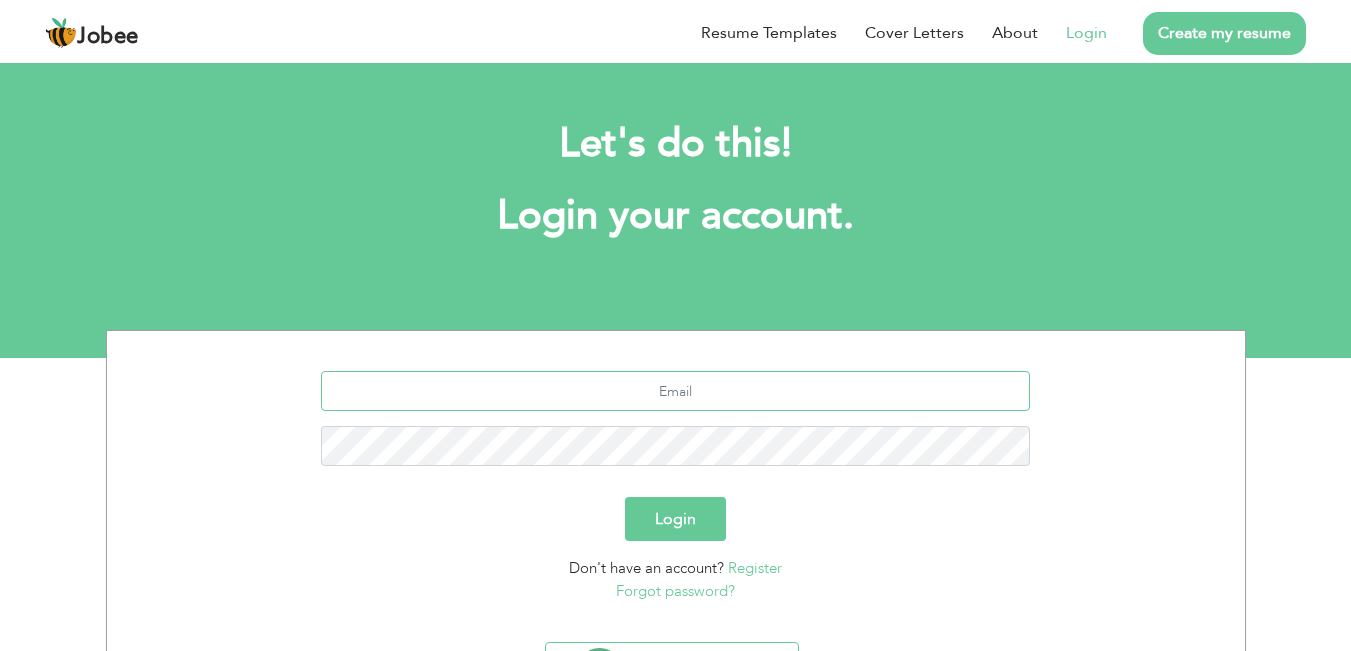 click at bounding box center (675, 391) 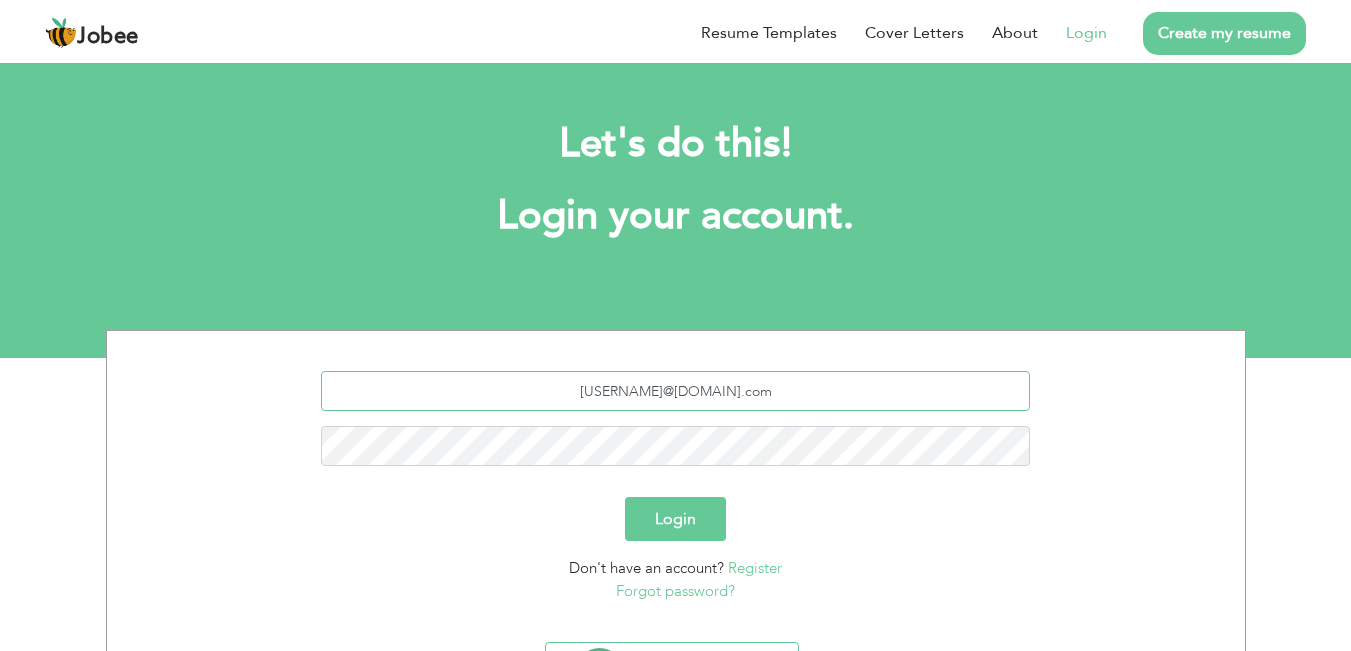 drag, startPoint x: 783, startPoint y: 401, endPoint x: 502, endPoint y: 395, distance: 281.06406 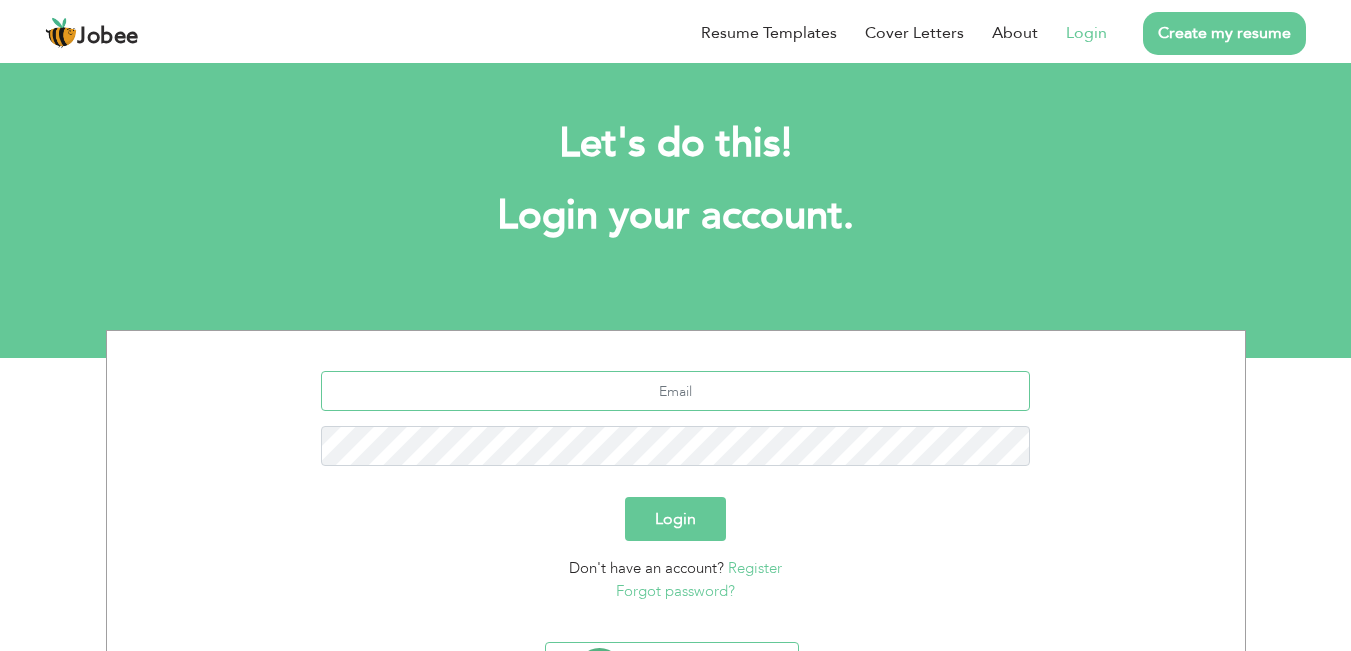 type 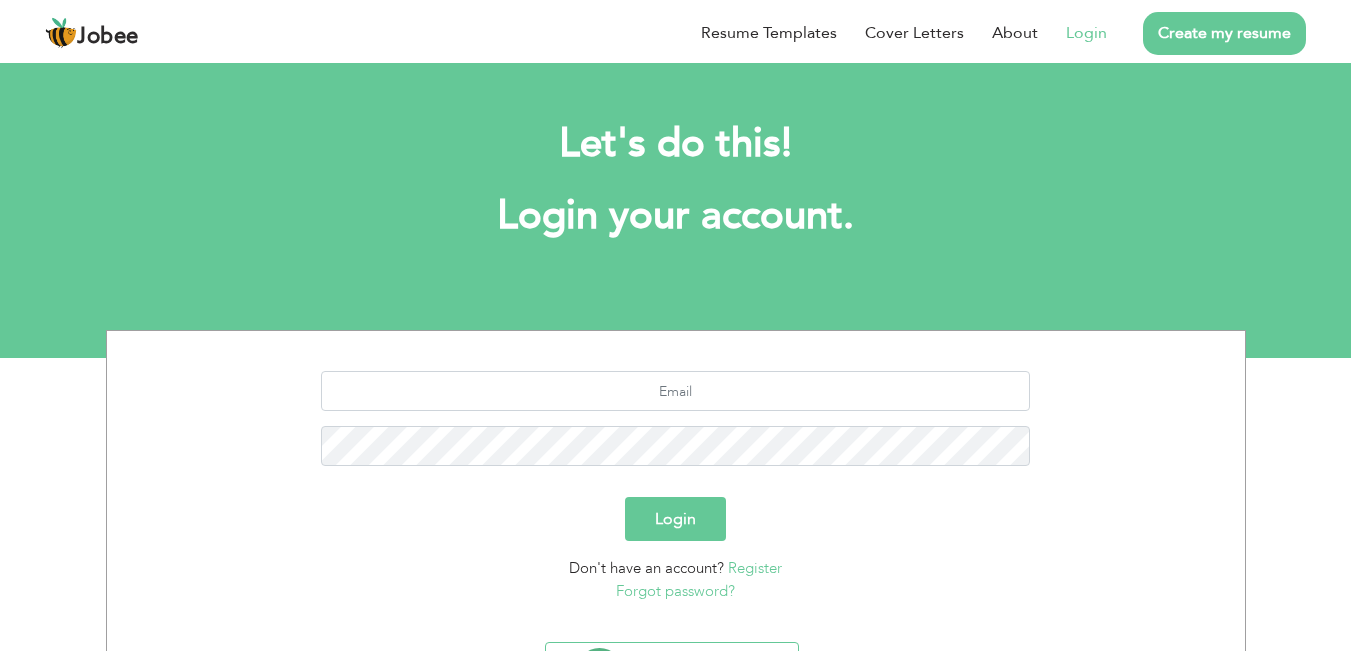 click on "Create my resume" at bounding box center (1224, 33) 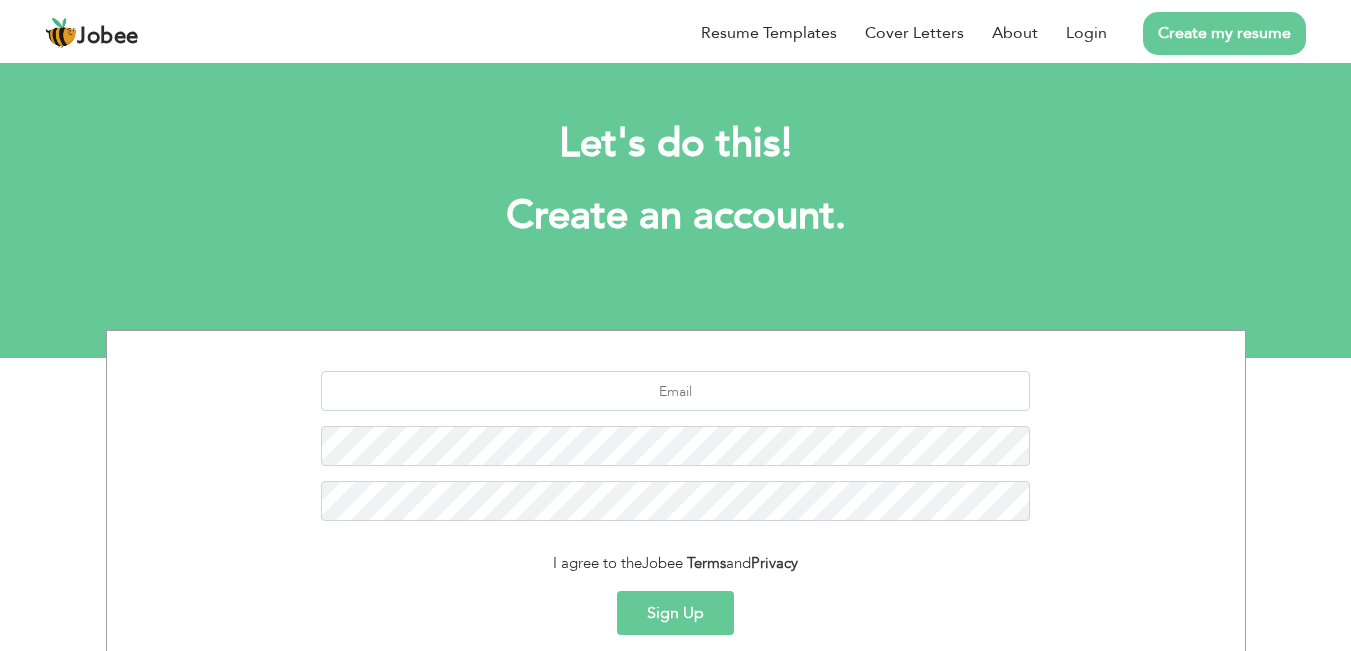 scroll, scrollTop: 0, scrollLeft: 0, axis: both 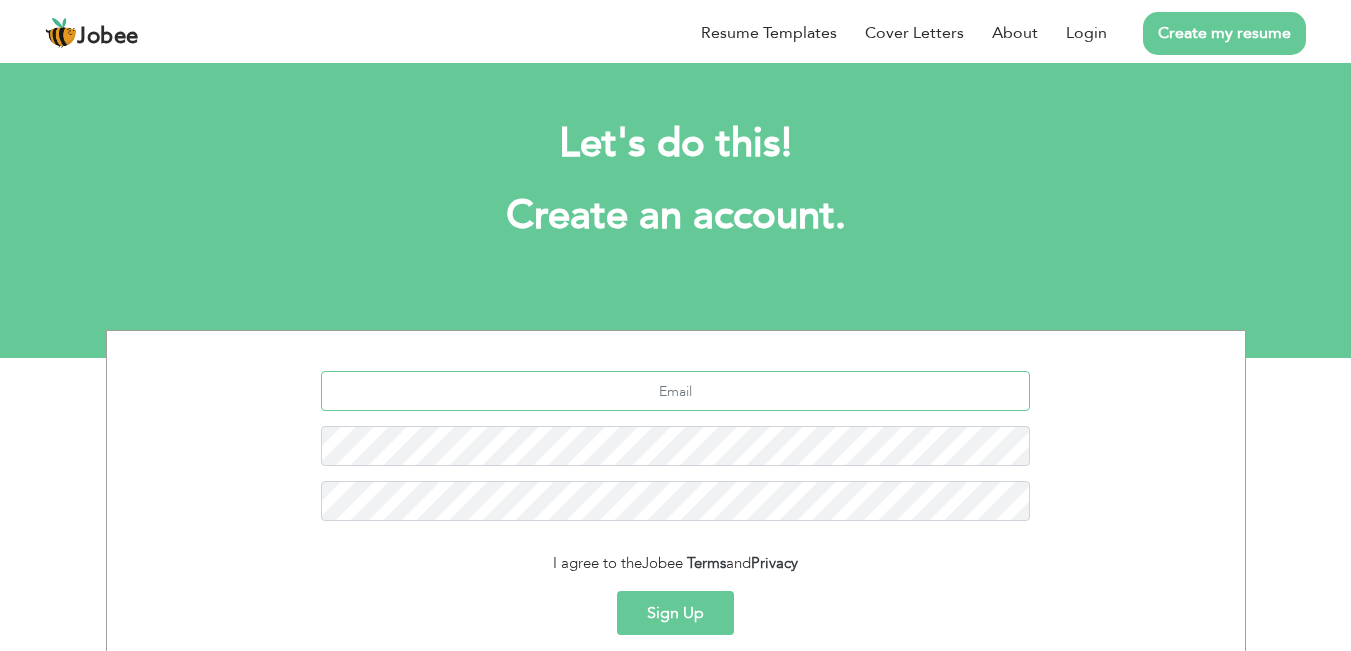 click at bounding box center (675, 391) 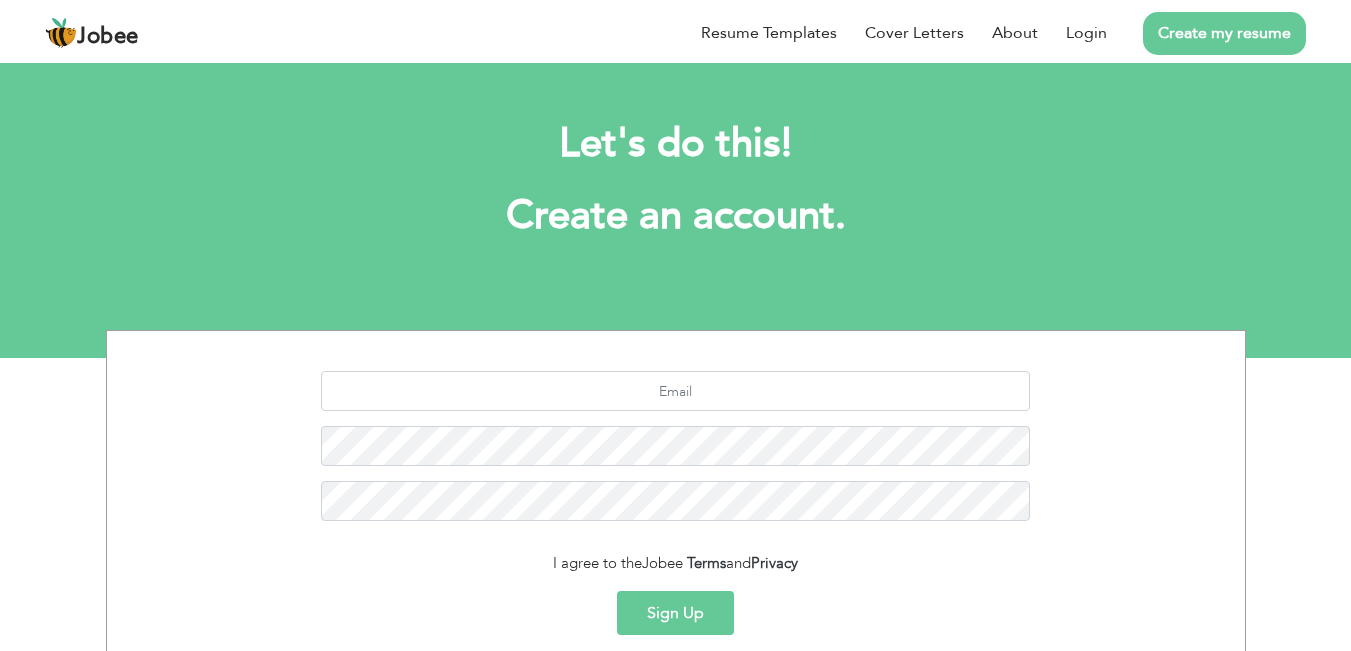 scroll, scrollTop: 0, scrollLeft: 0, axis: both 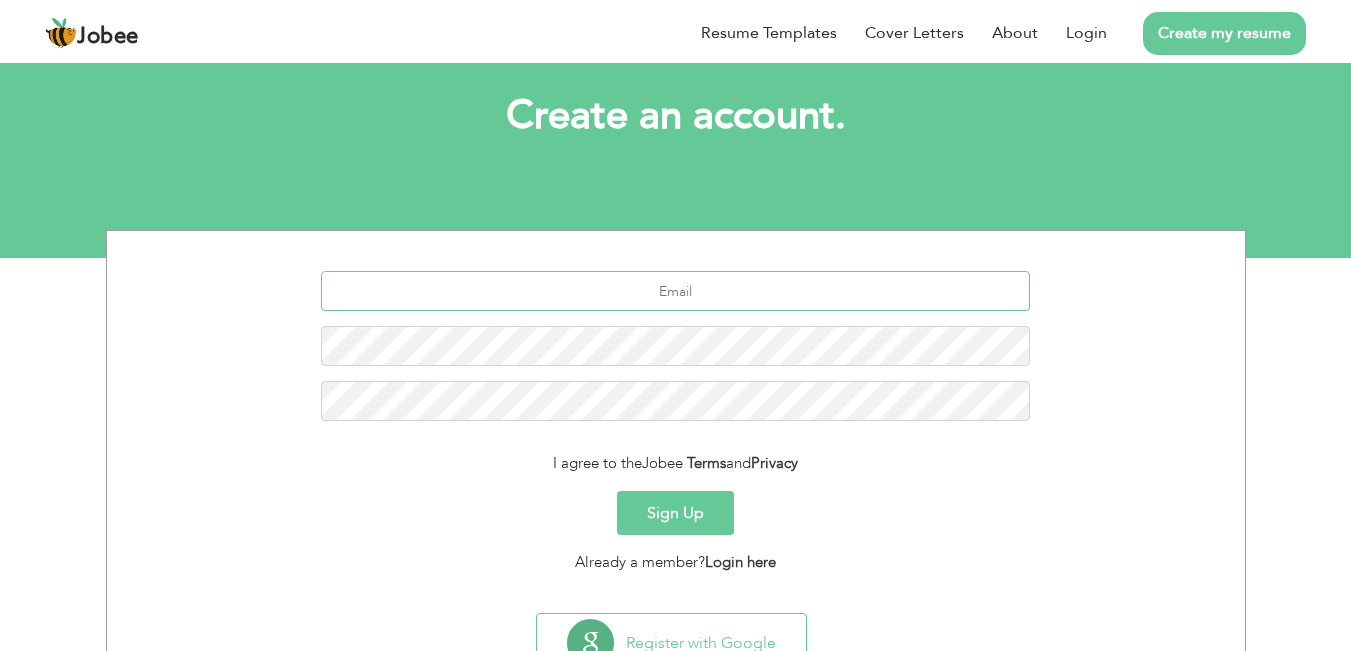click at bounding box center [675, 291] 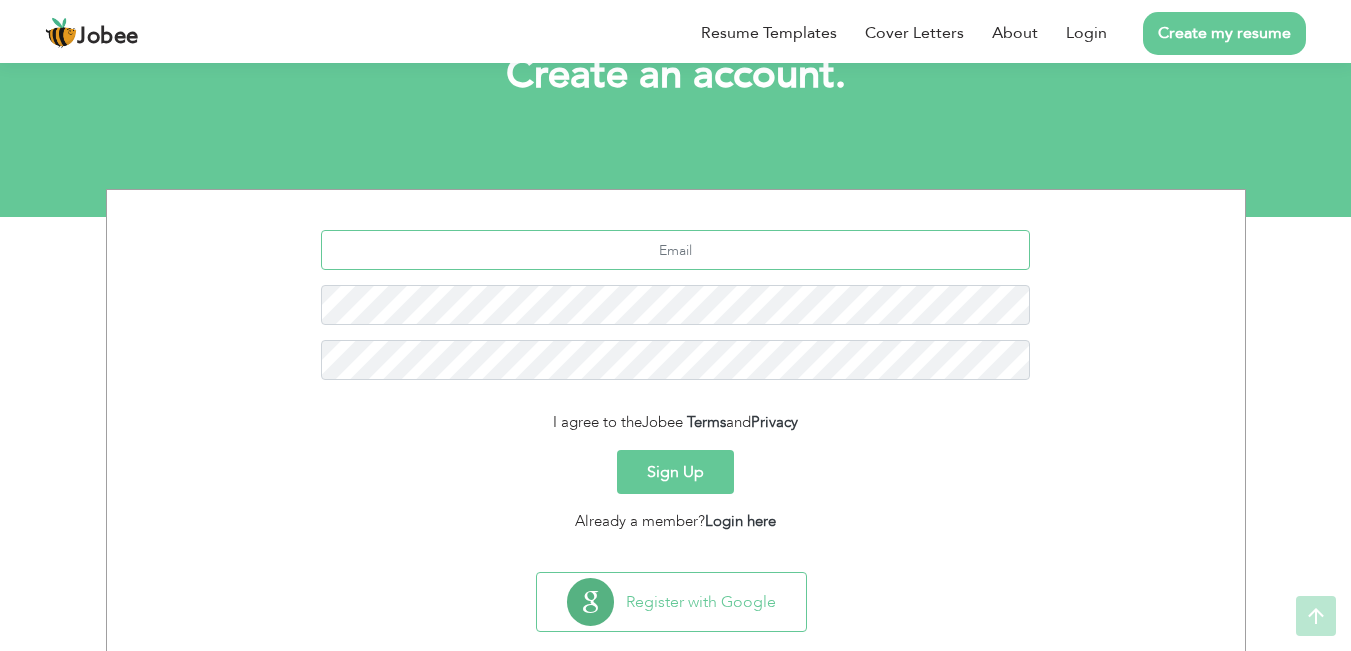 scroll, scrollTop: 179, scrollLeft: 0, axis: vertical 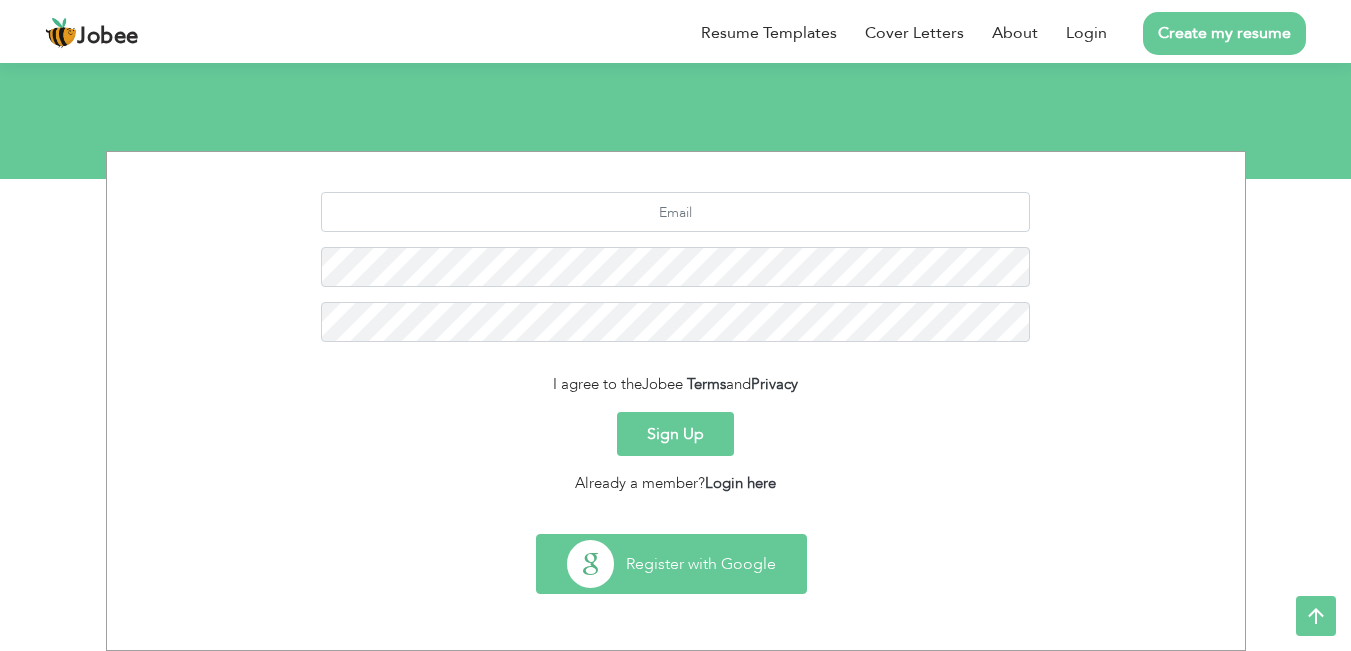 click on "Register with Google" at bounding box center [671, 564] 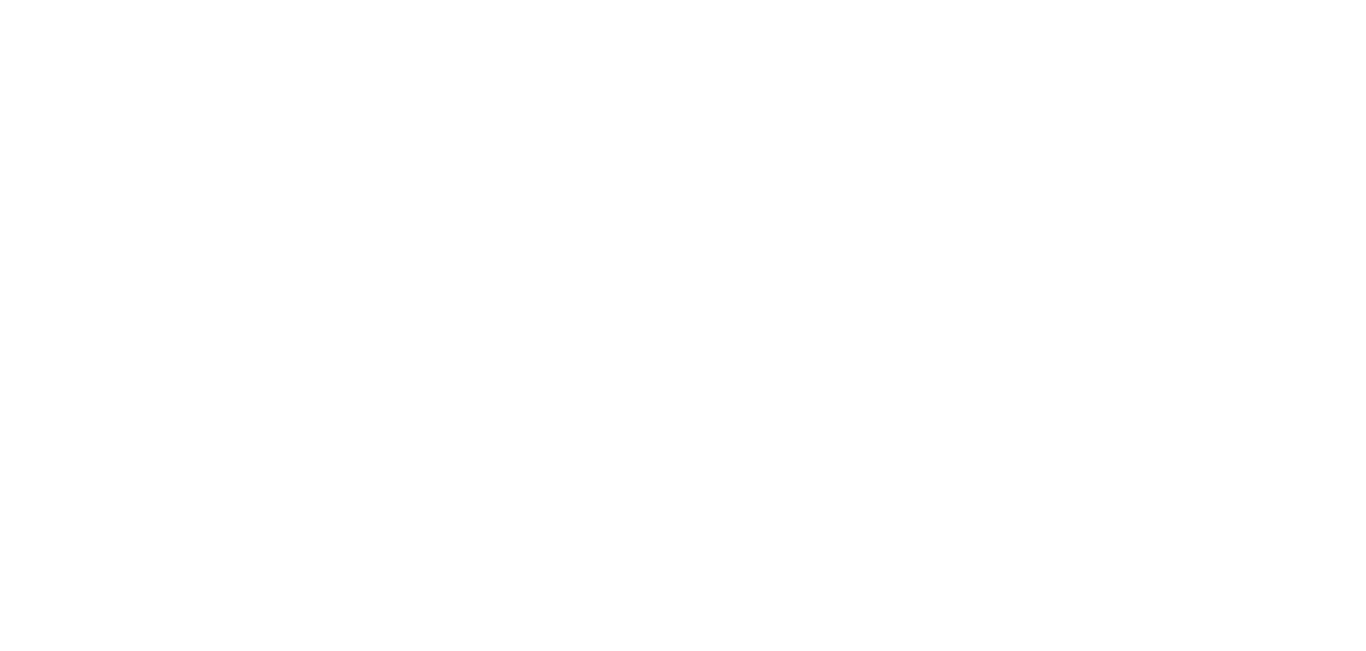 scroll, scrollTop: 0, scrollLeft: 0, axis: both 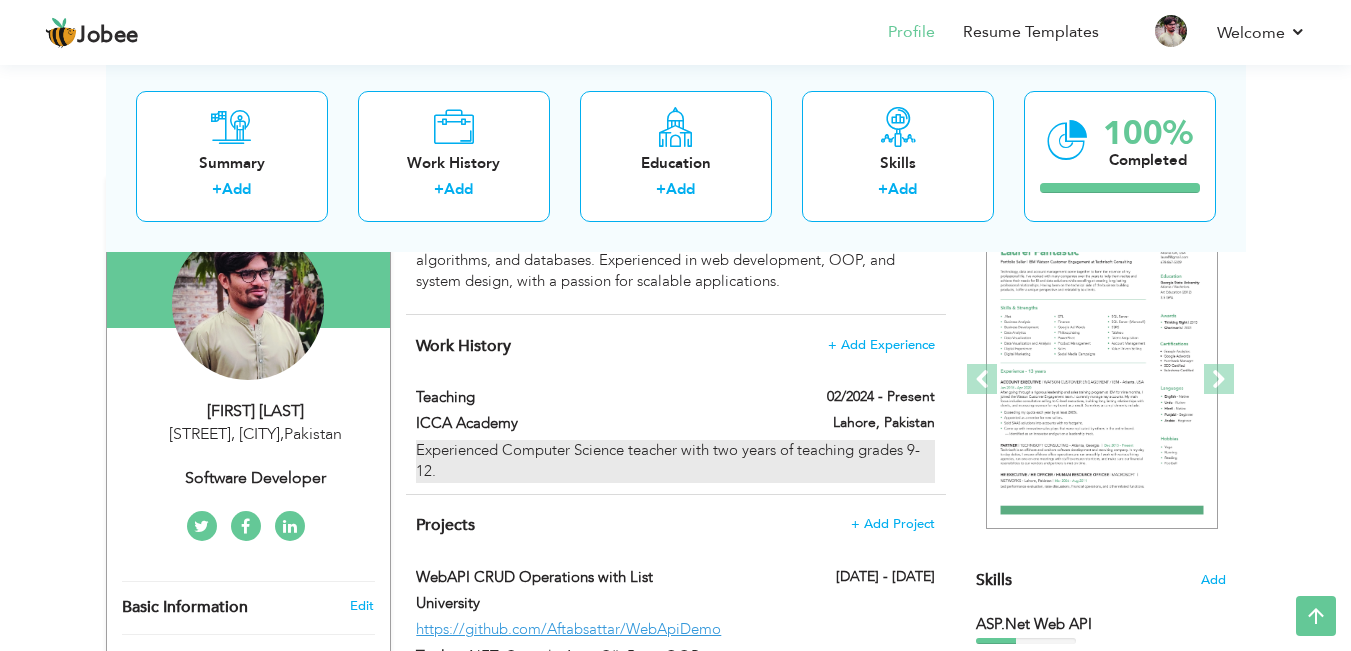 click on "Experienced Computer Science teacher with two years of teaching grades 9-12." at bounding box center [675, 461] 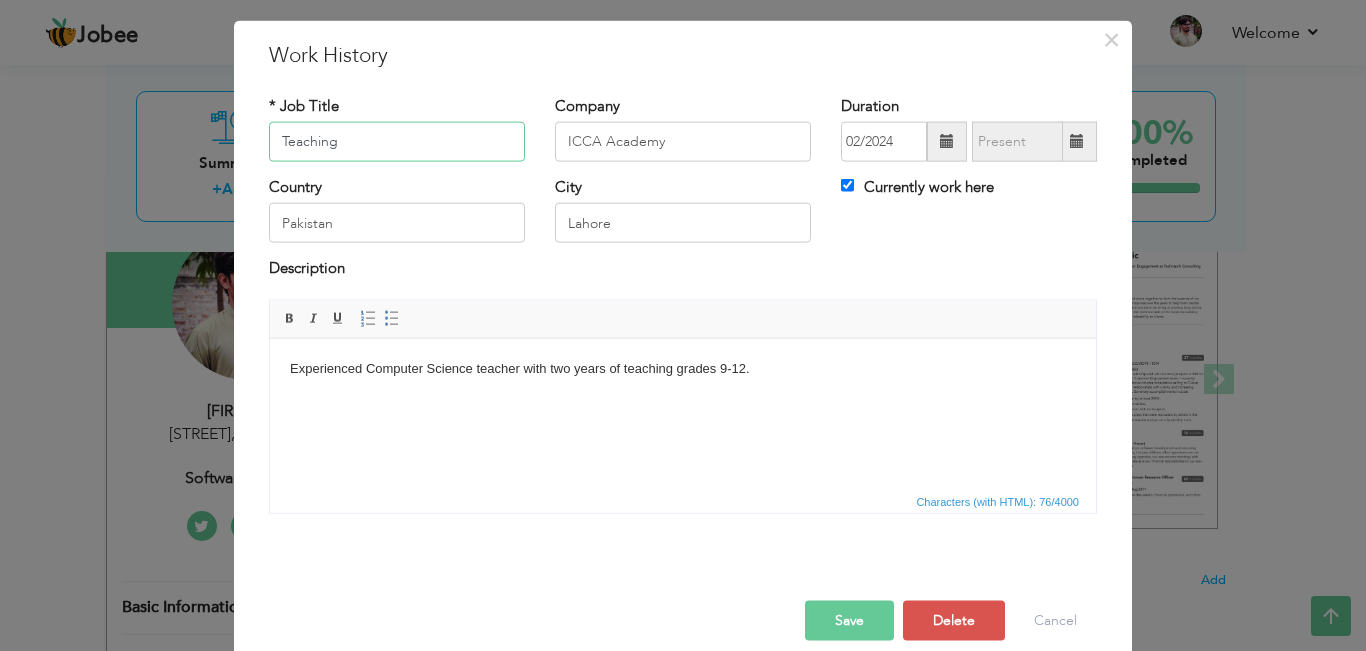 scroll, scrollTop: 70, scrollLeft: 0, axis: vertical 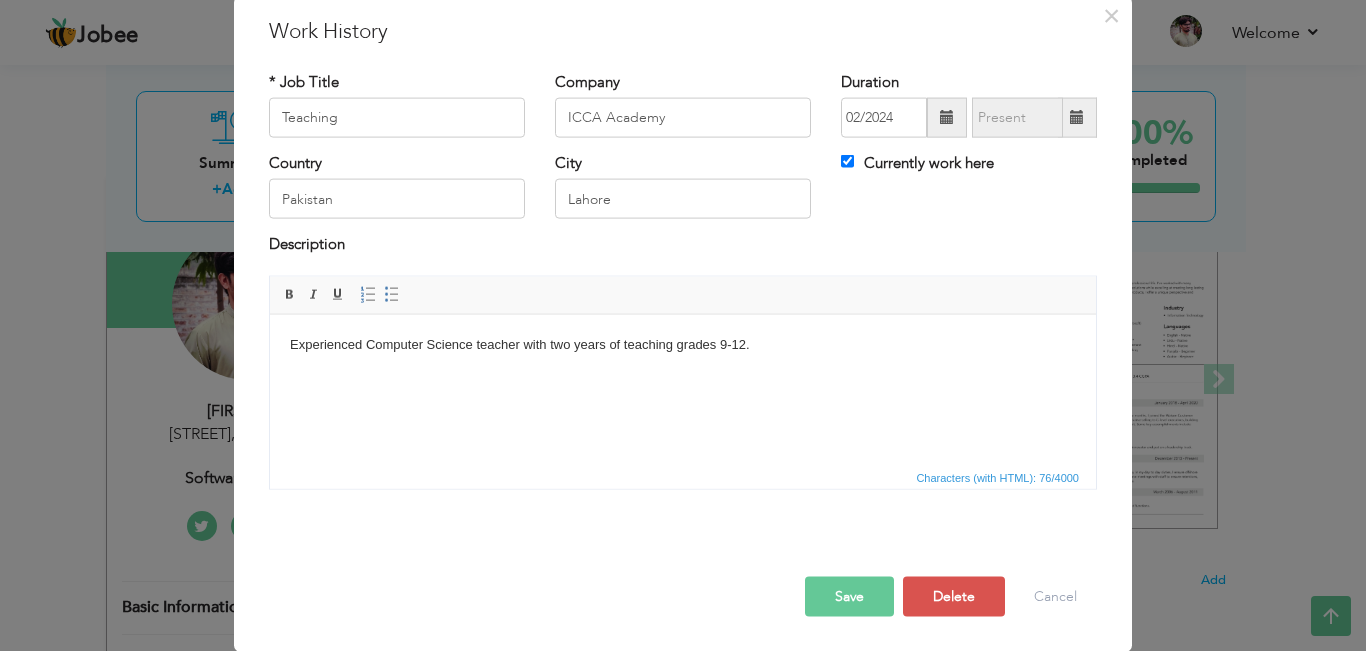click on "Experienced Computer Science teacher with two years of teaching grades 9-12." at bounding box center [683, 344] 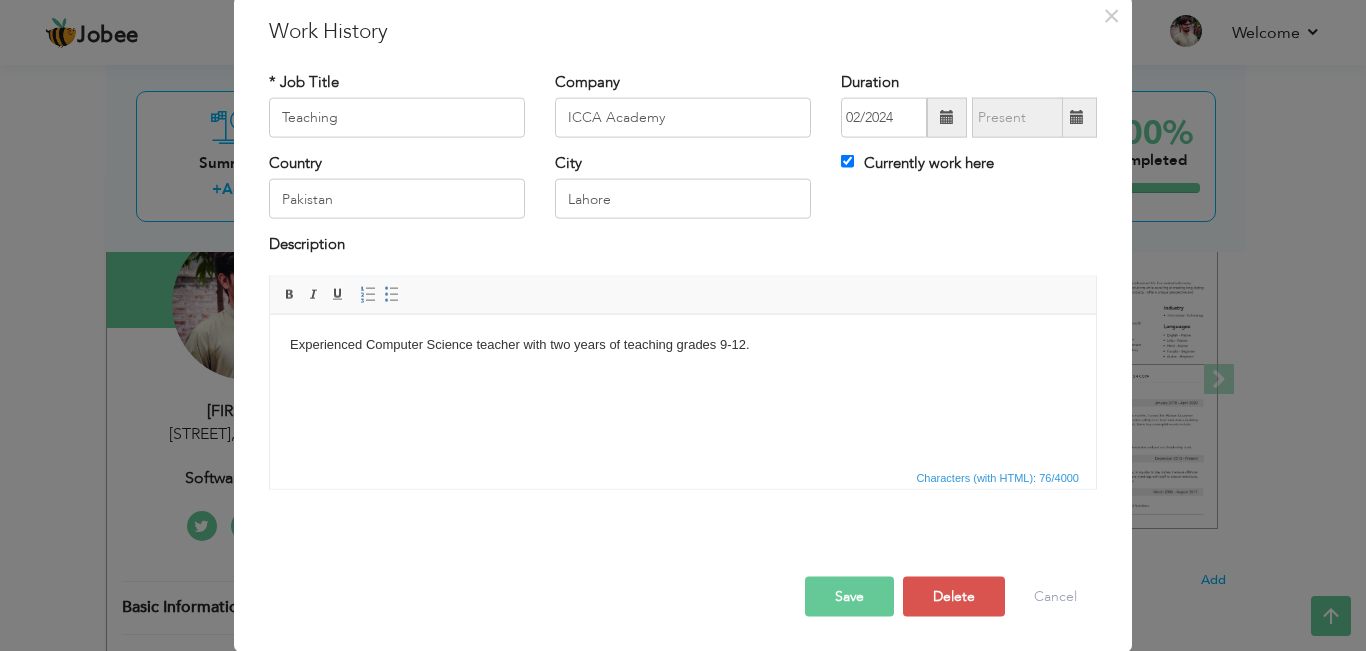 type 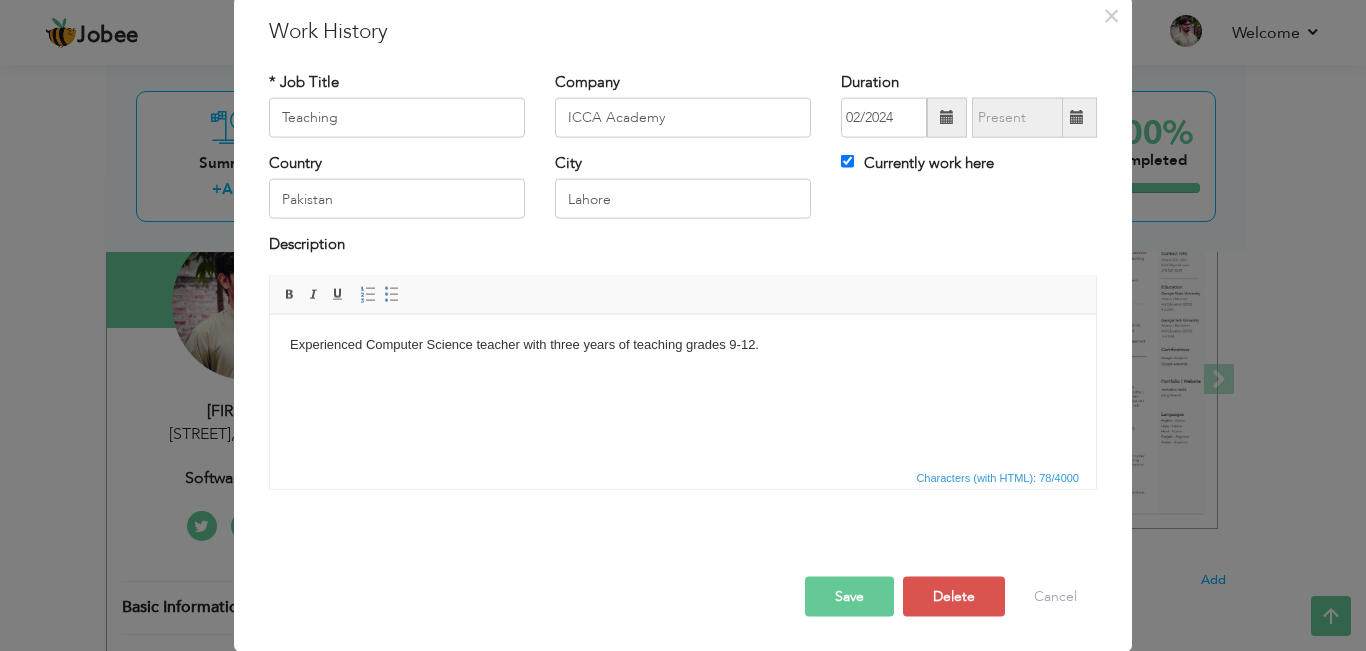 click on "Save" at bounding box center [849, 596] 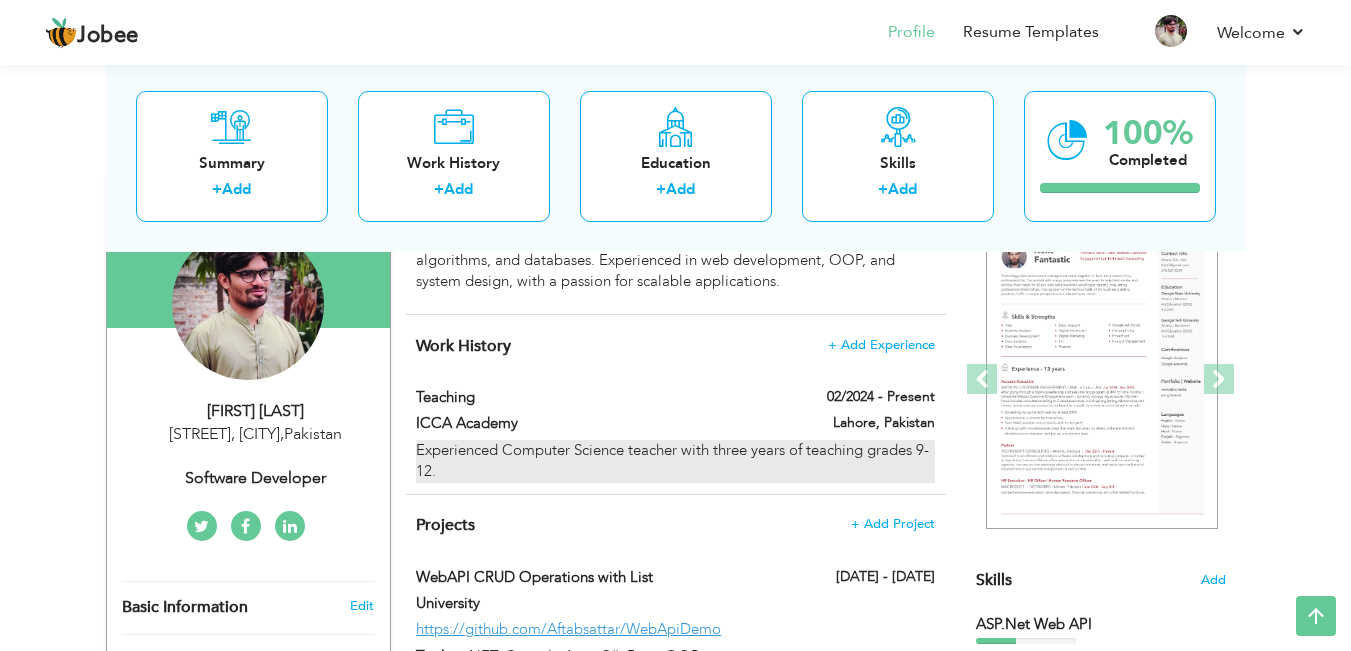 click on "Experienced Computer Science teacher with three years of teaching grades 9-12." at bounding box center [675, 461] 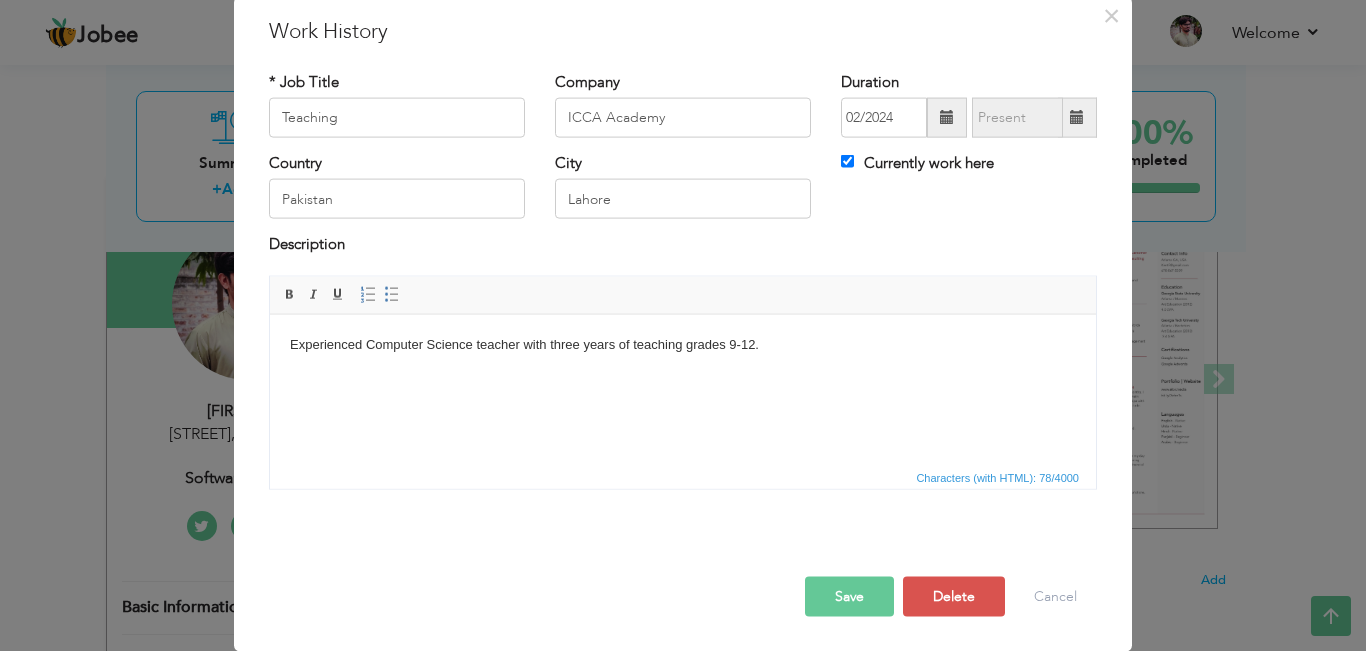 scroll, scrollTop: 0, scrollLeft: 0, axis: both 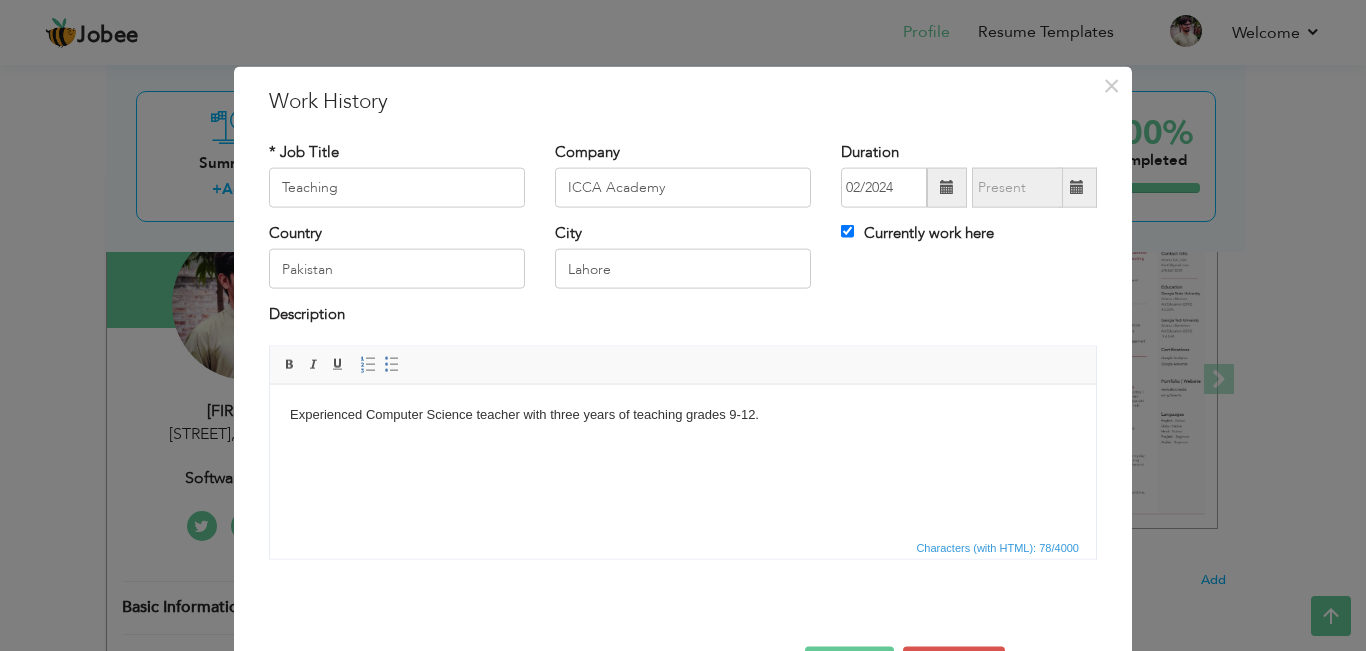 click on "Experienced Computer Science teacher with three years of teaching grades 9-12." at bounding box center [683, 414] 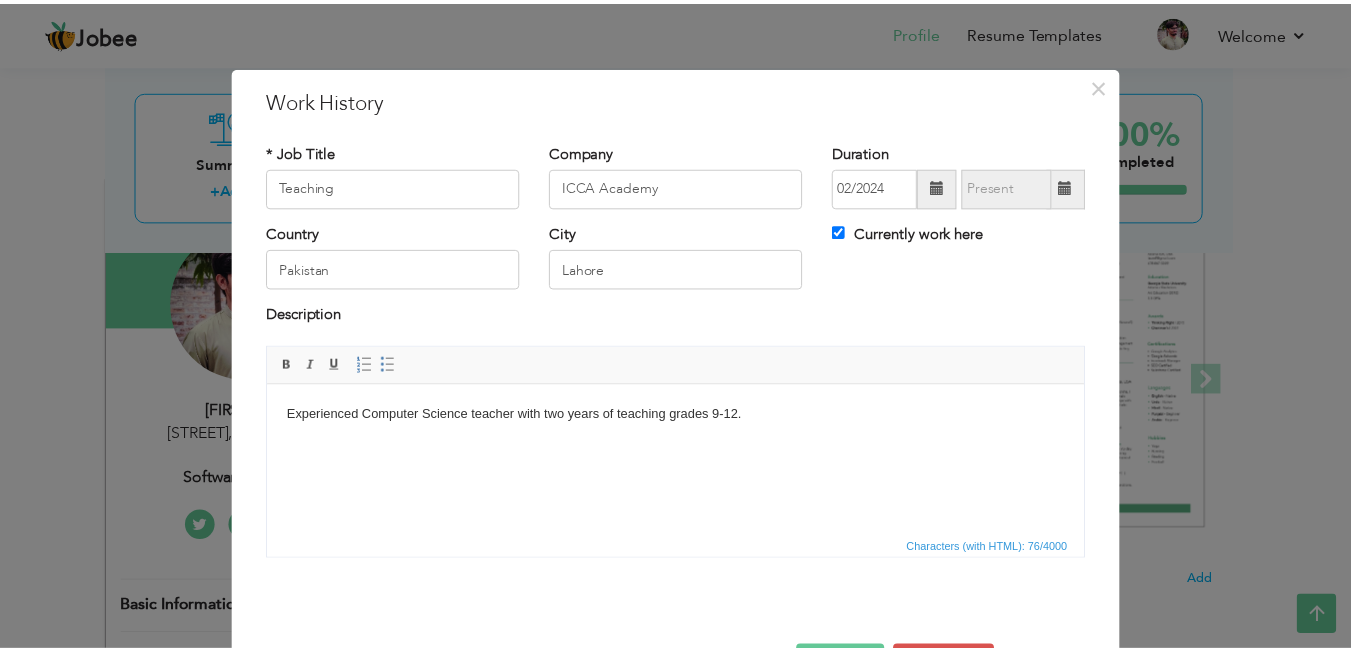scroll, scrollTop: 70, scrollLeft: 0, axis: vertical 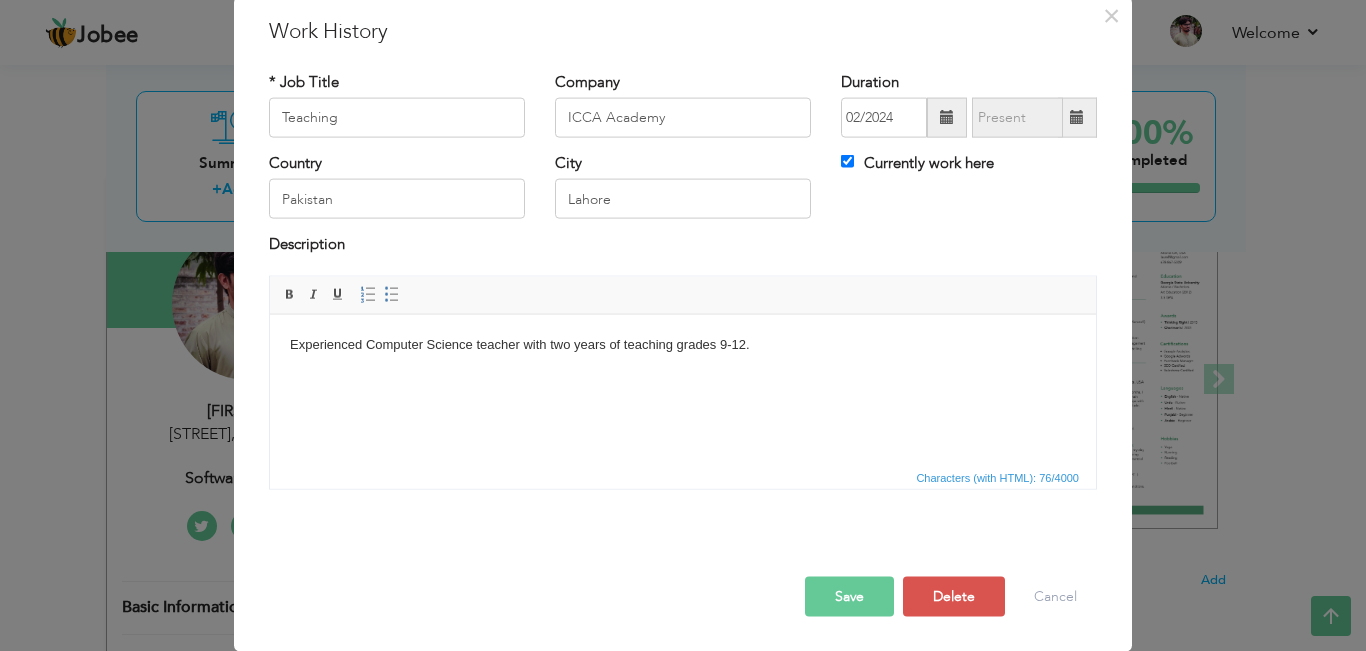 click on "Save" at bounding box center (849, 596) 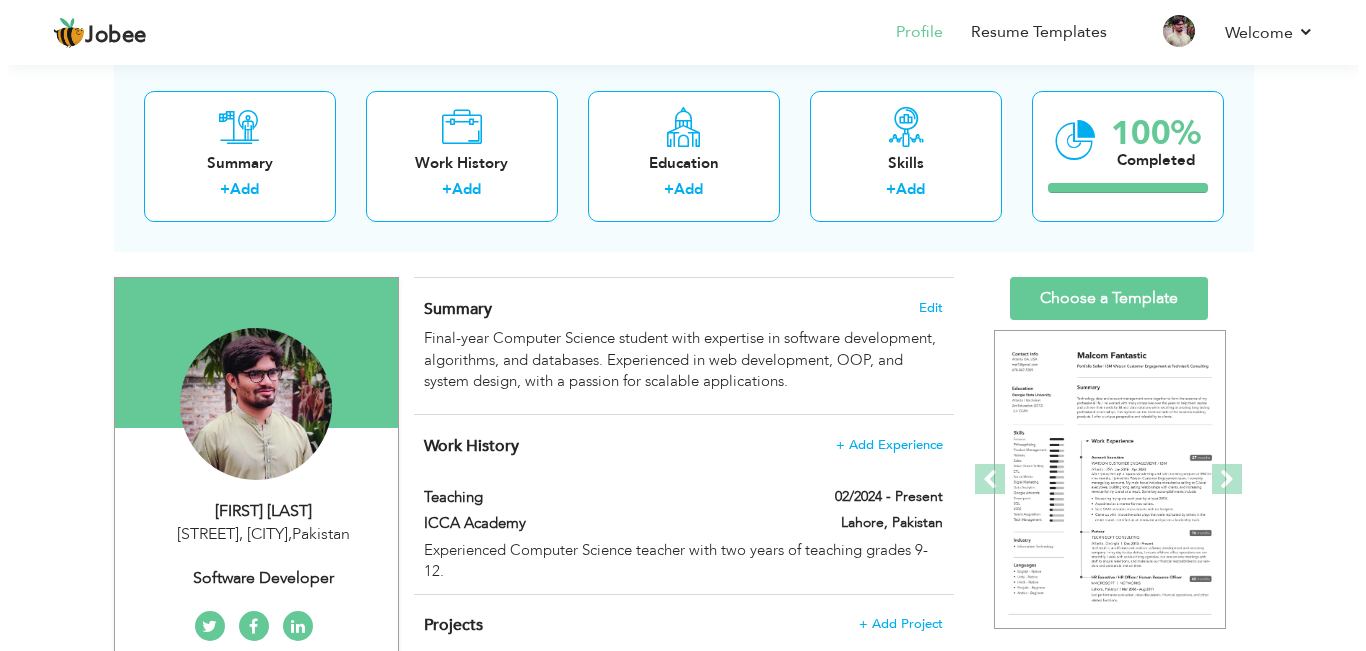 scroll, scrollTop: 200, scrollLeft: 0, axis: vertical 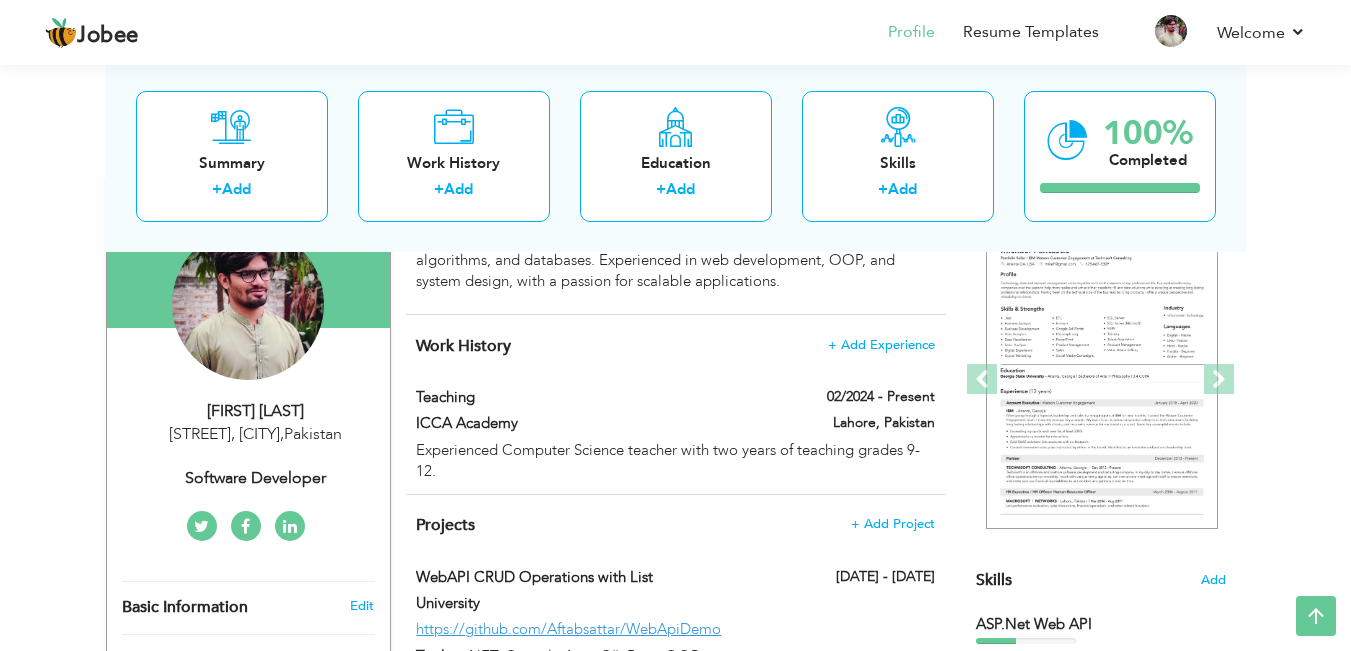 click on "Ichra Main Bazar, Lahore ,   Pakistan" at bounding box center (256, 434) 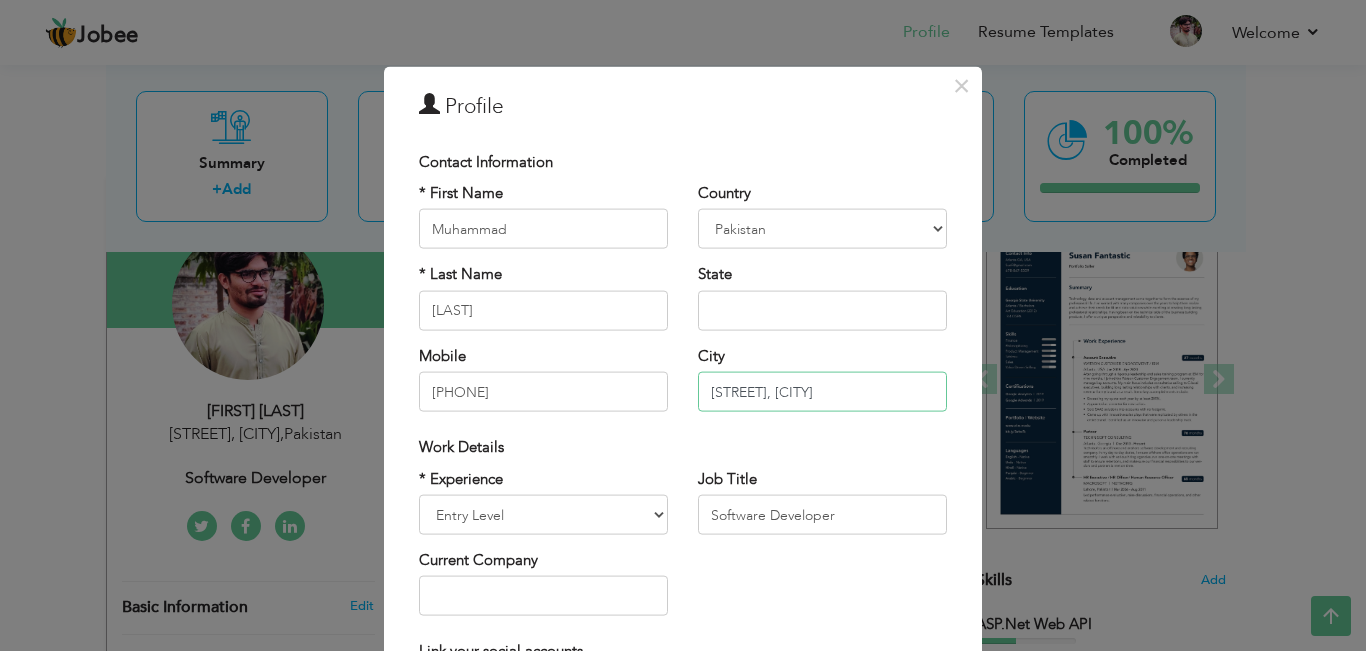 click on "Ichra Main Bazar, Lahore" at bounding box center (822, 392) 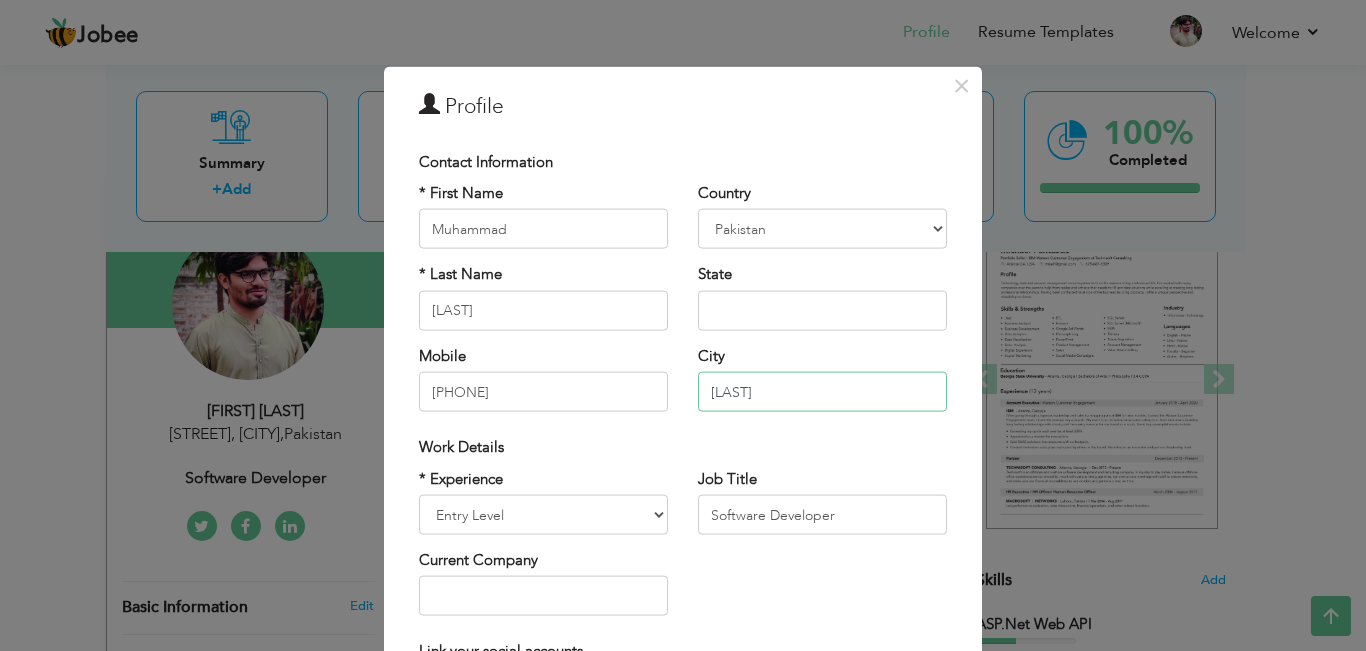 type on "I" 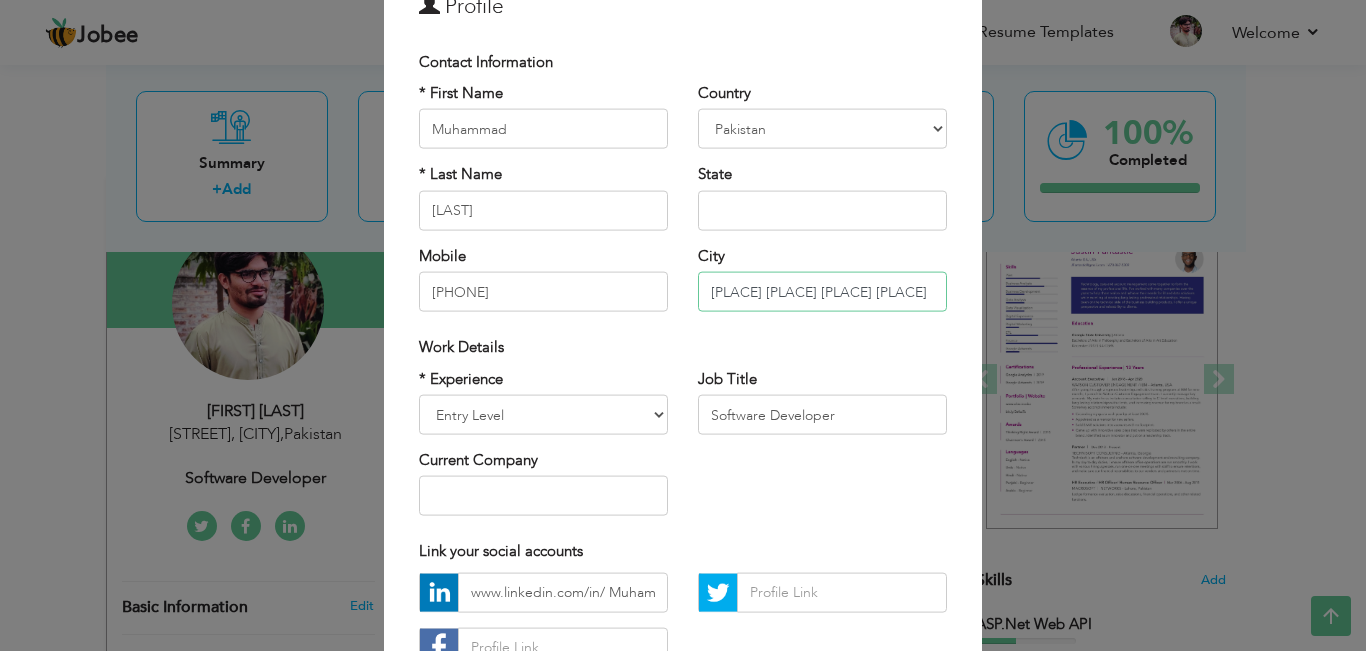 scroll, scrollTop: 200, scrollLeft: 0, axis: vertical 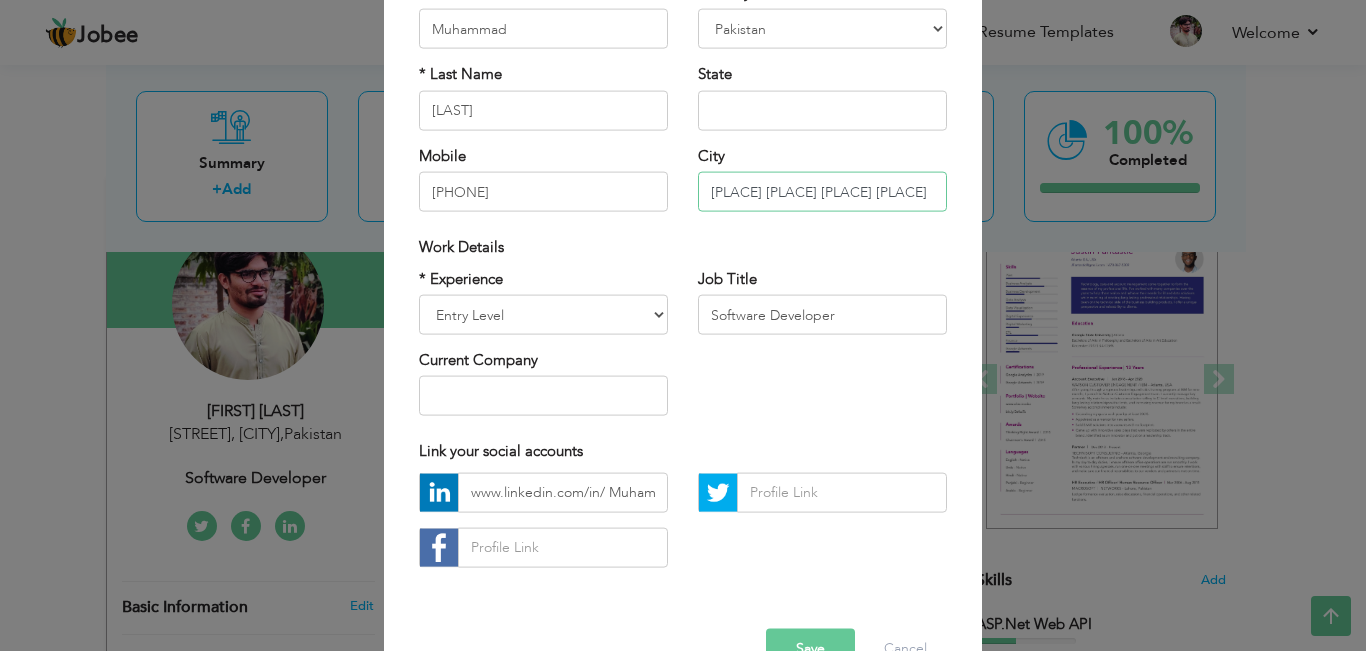 type on "Allama Iqbal Town College block" 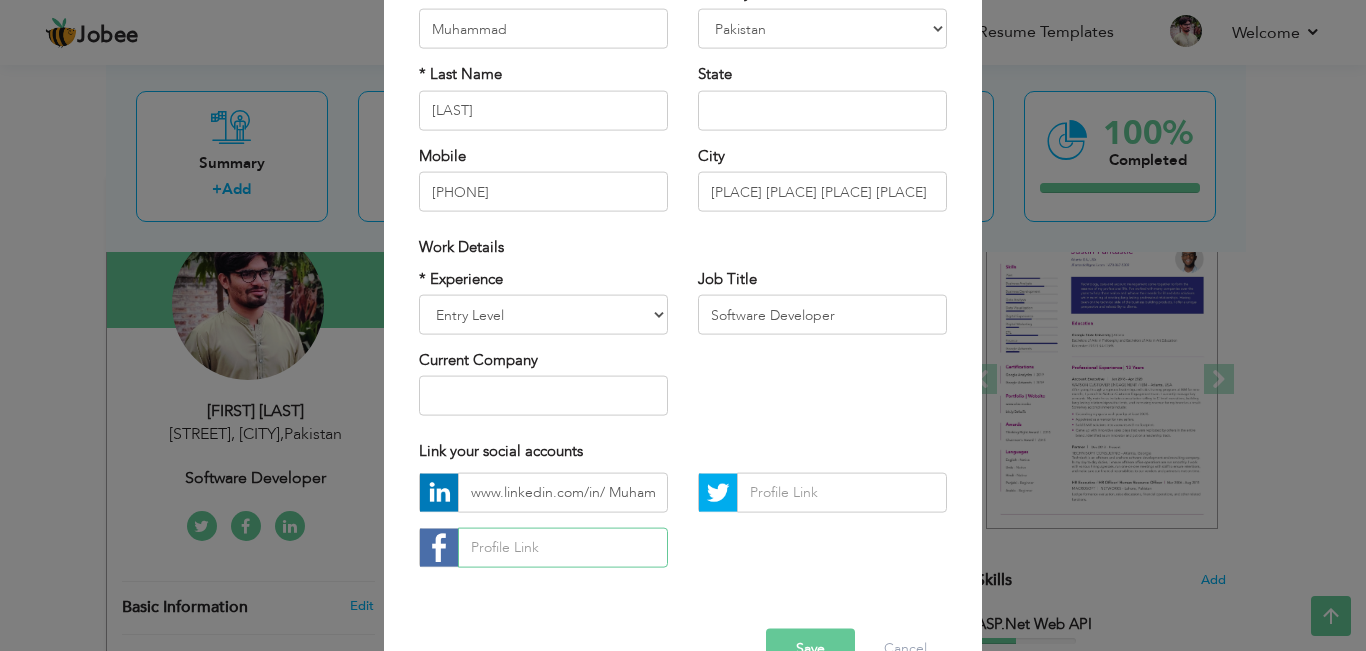 click at bounding box center [563, 547] 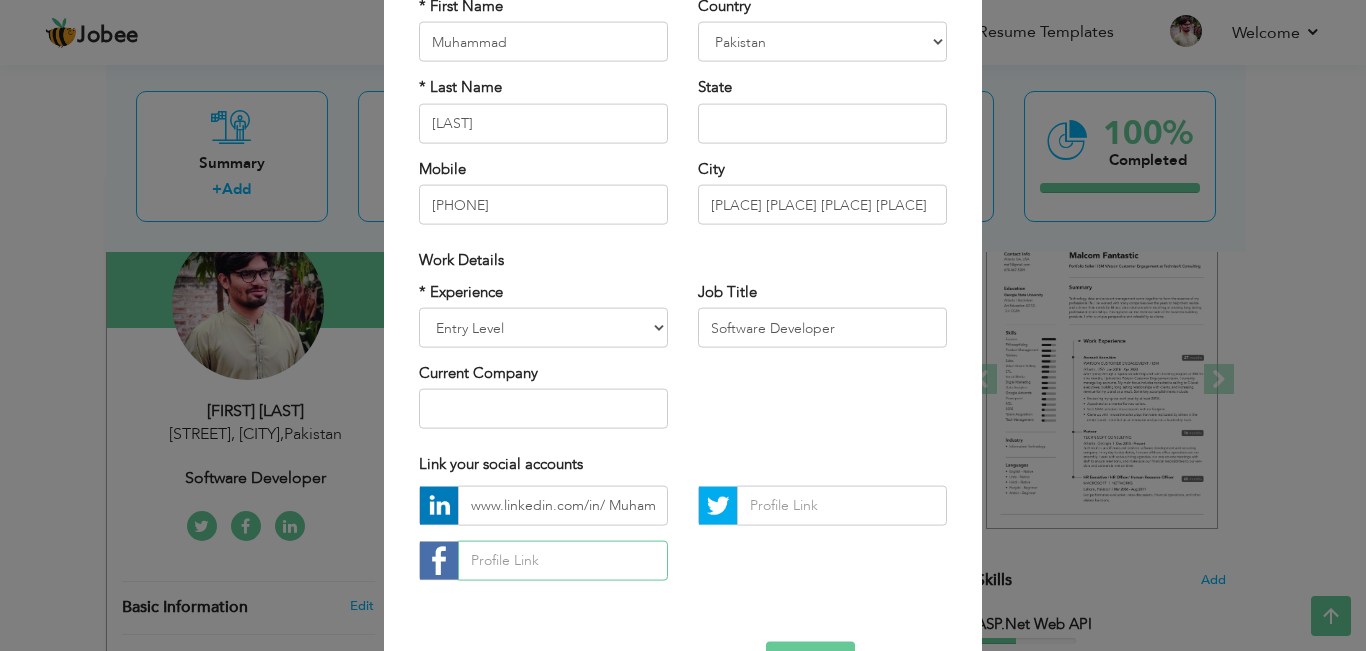 scroll, scrollTop: 152, scrollLeft: 0, axis: vertical 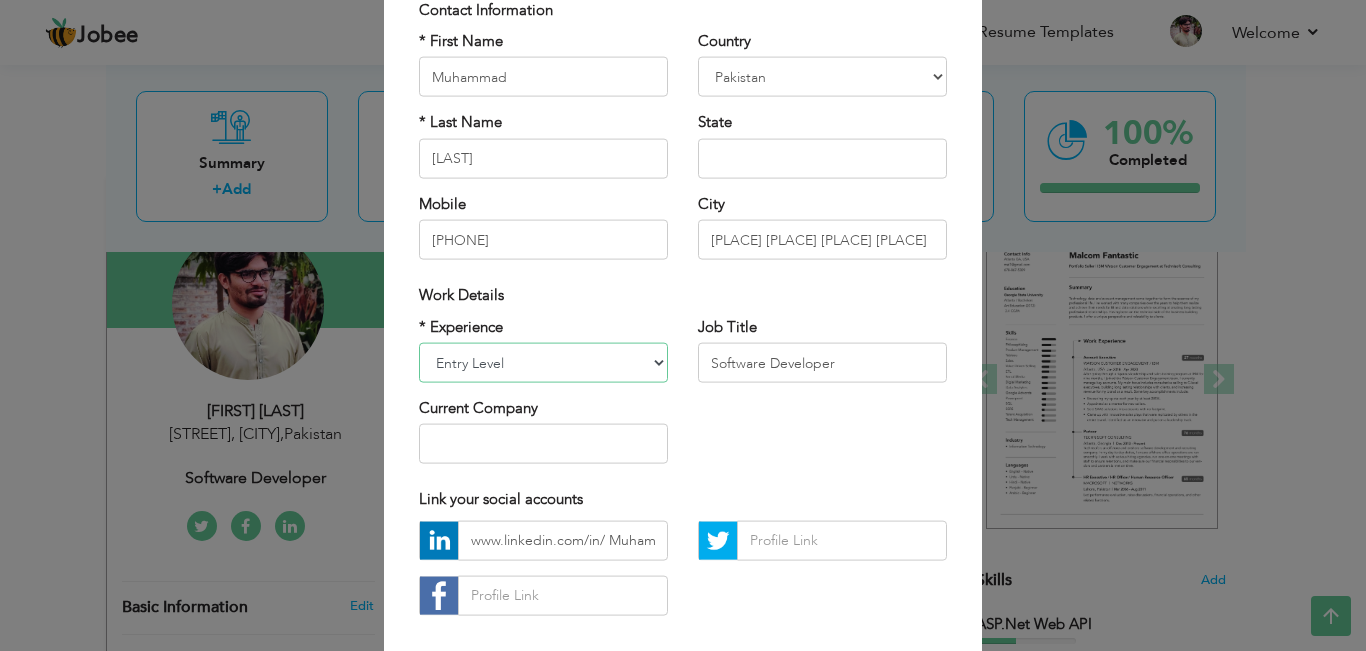click on "Entry Level Less than 1 Year 1 Year 2 Years 3 Years 4 Years 5 Years 6 Years 7 Years 8 Years 9 Years 10 Years 11 Years 12 Years 13 Years 14 Years 15 Years 16 Years 17 Years 18 Years 19 Years 20 Years 21 Years 22 Years 23 Years 24 Years 25 Years 26 Years 27 Years 28 Years 29 Years 30 Years 31 Years 32 Years 33 Years 34 Years 35 Years More than 35 Years" at bounding box center [543, 363] 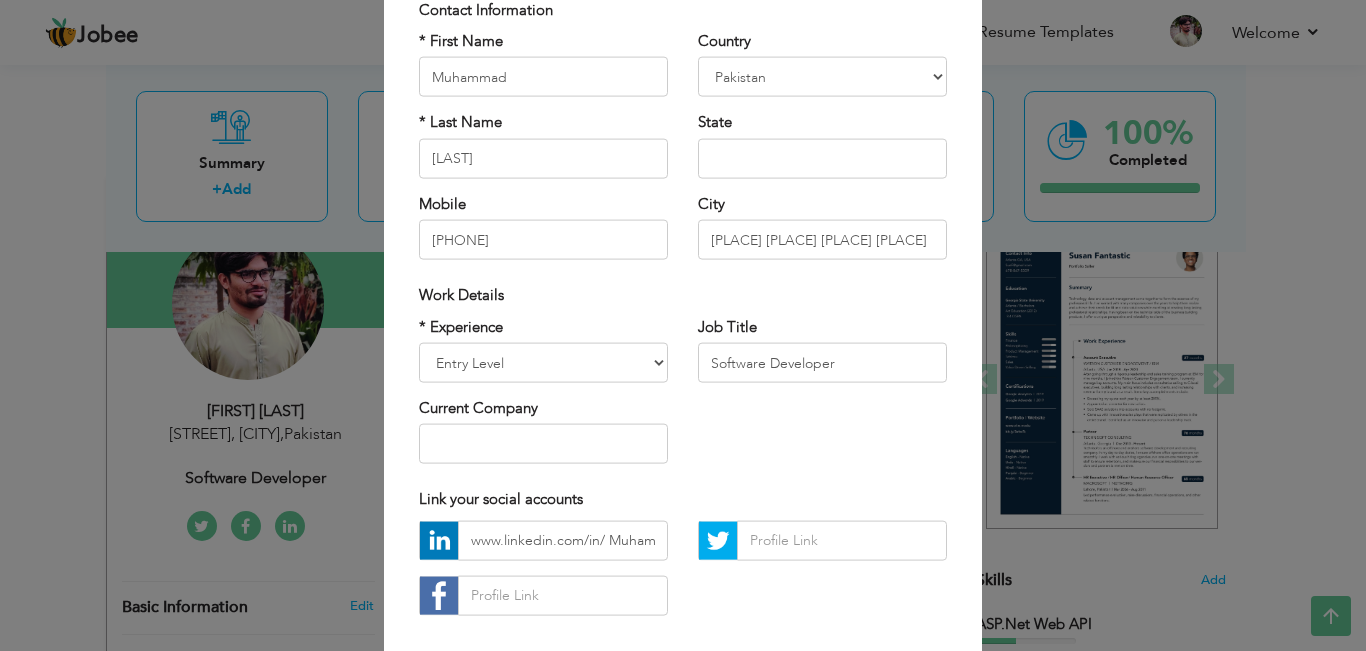 click on "* Experience
Entry Level Less than 1 Year 1 Year 2 Years 3 Years 4 Years 5 Years 6 Years 7 Years 8 Years 9 Years 10 Years 11 Years 12 Years 13 Years 14 Years 15 Years 16 Years 17 Years 18 Years 19 Years 20 Years 21 Years 22 Years 23 Years 24 Years 25 Years 26 Years 27 Years 28 Years 29 Years 30 Years 31 Years 32 Years 33 Years 34 Years 35 Years More than 35 Years
Current Company
Job Title Software Developer" at bounding box center (683, 397) 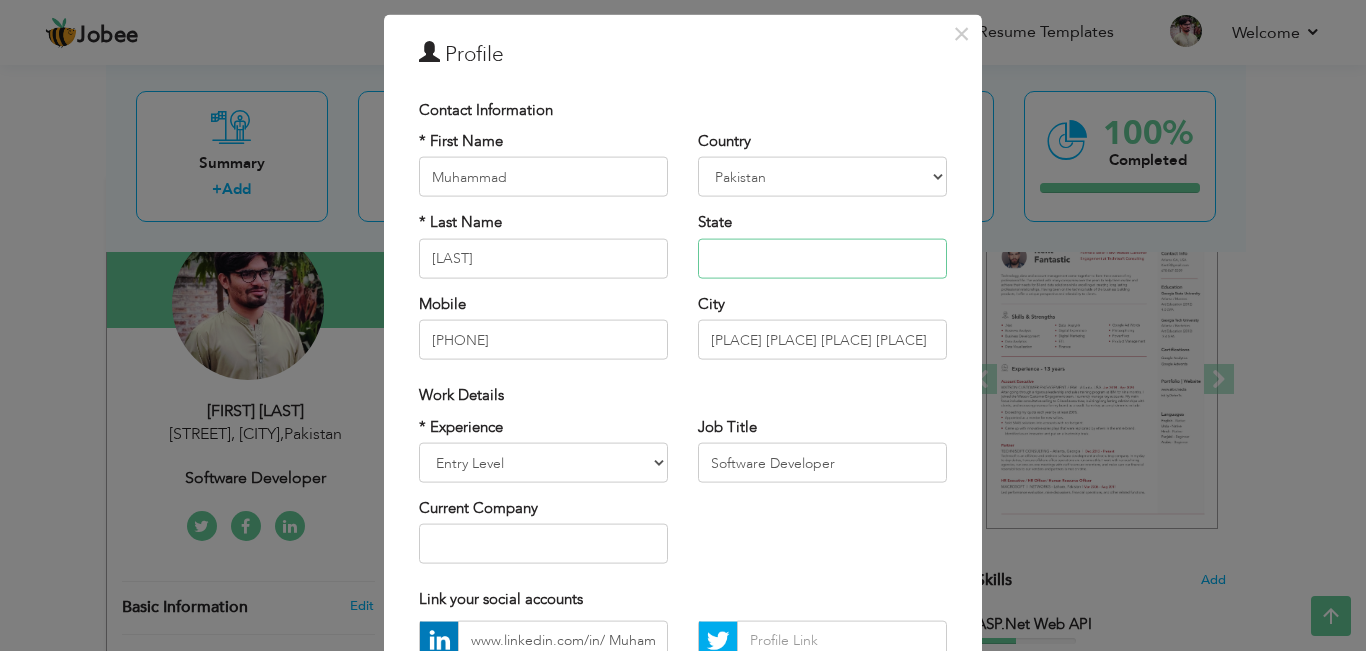 click at bounding box center [822, 258] 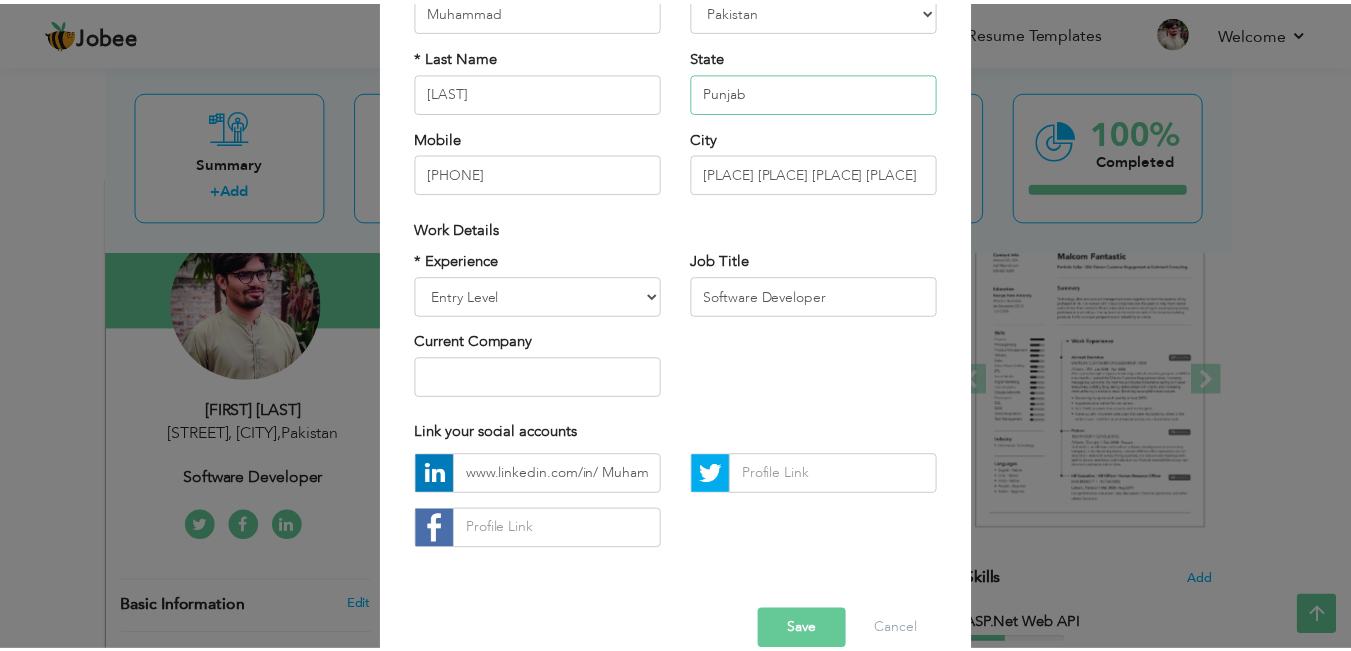 scroll, scrollTop: 252, scrollLeft: 0, axis: vertical 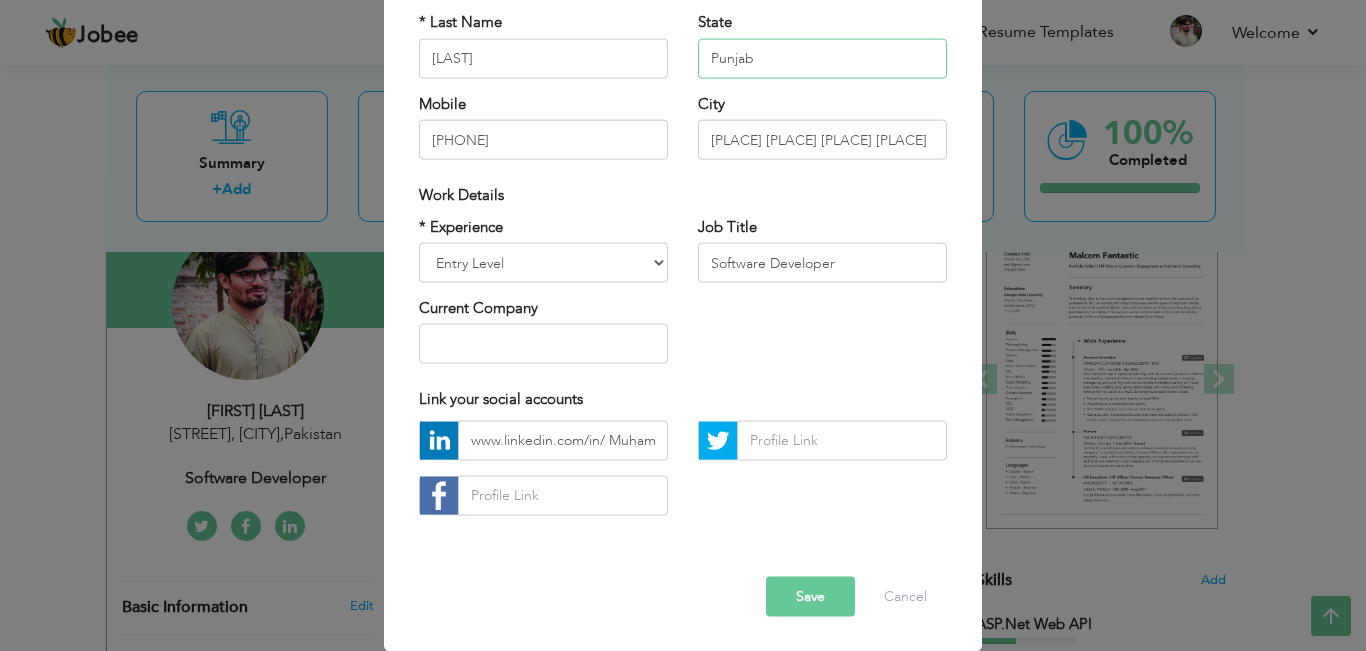 type on "Punjab" 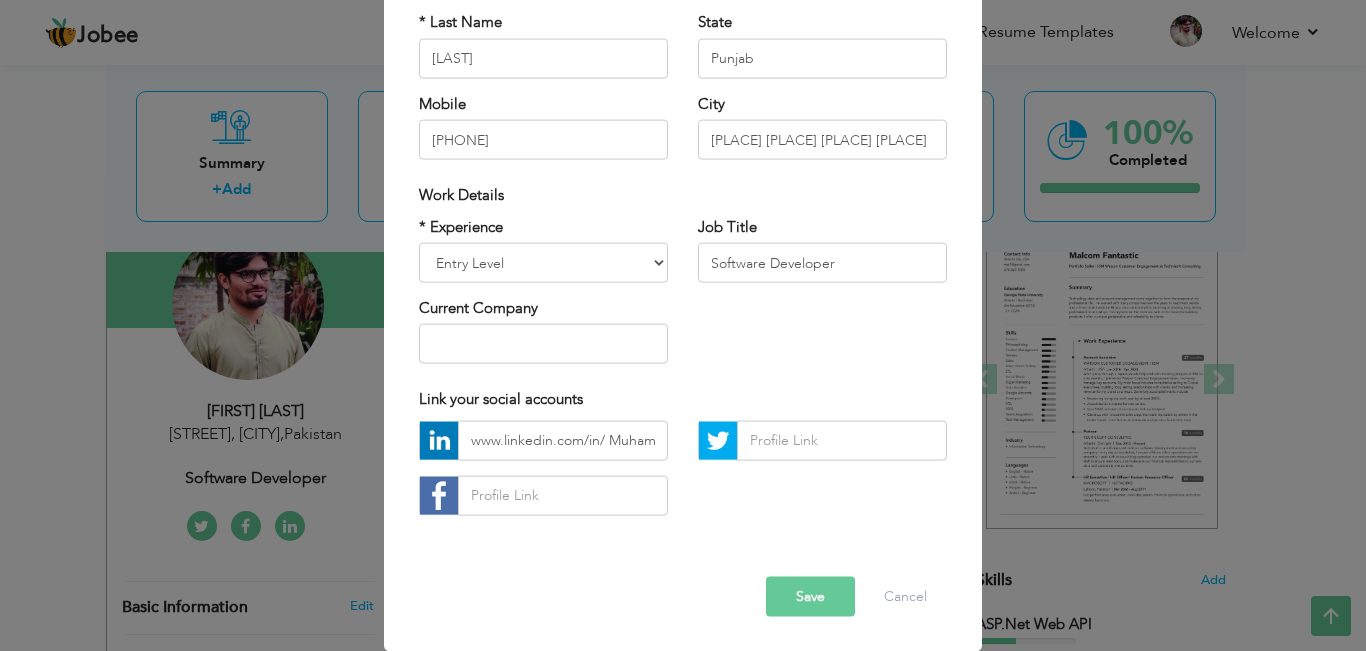 click on "Save" at bounding box center [810, 596] 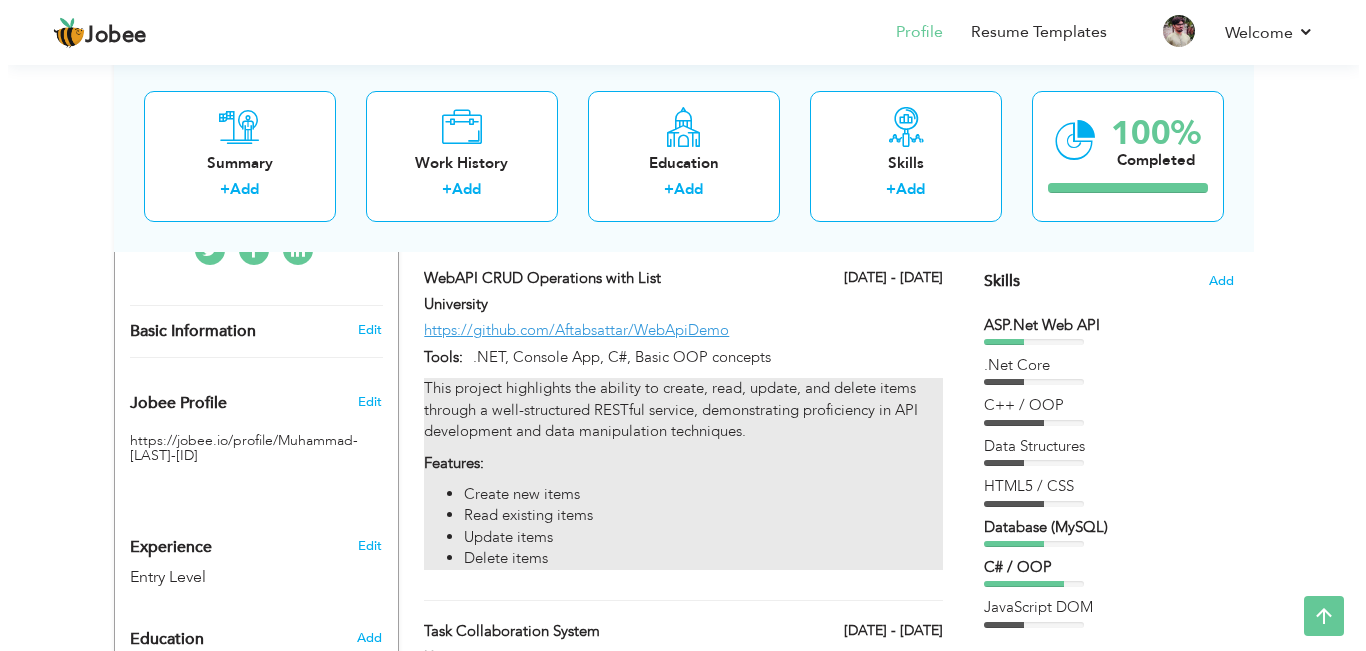 scroll, scrollTop: 500, scrollLeft: 0, axis: vertical 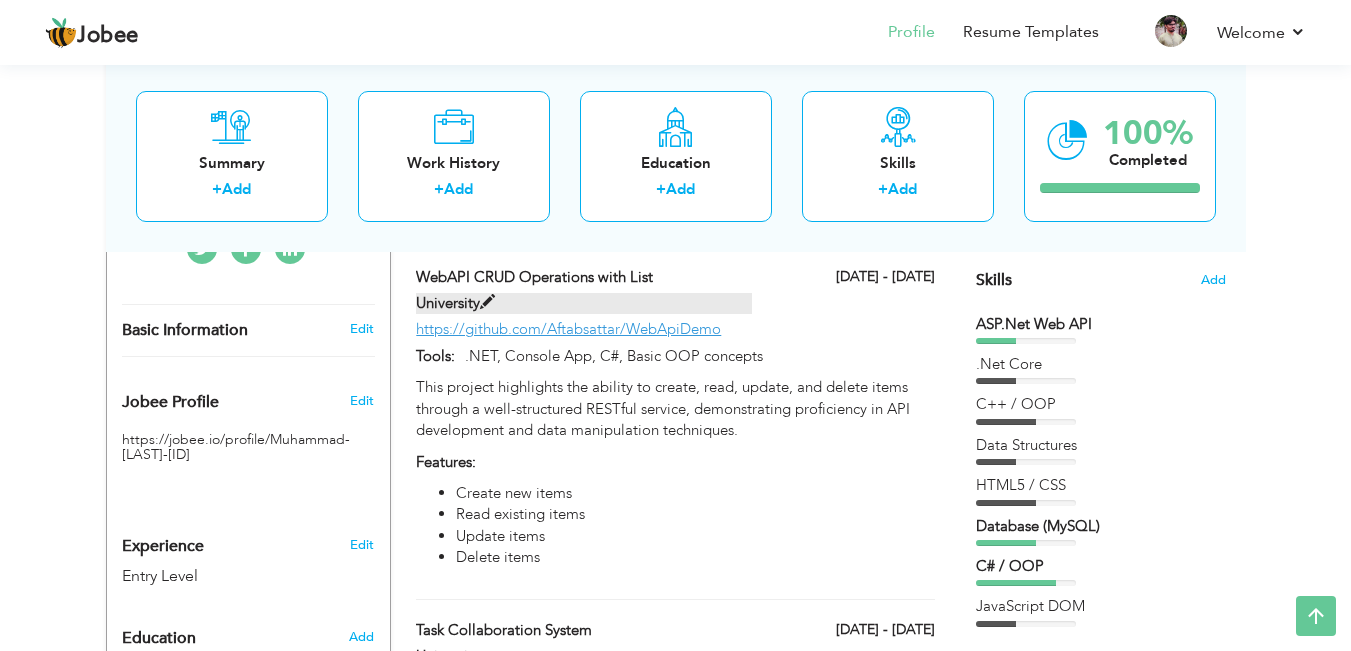 click at bounding box center [487, 302] 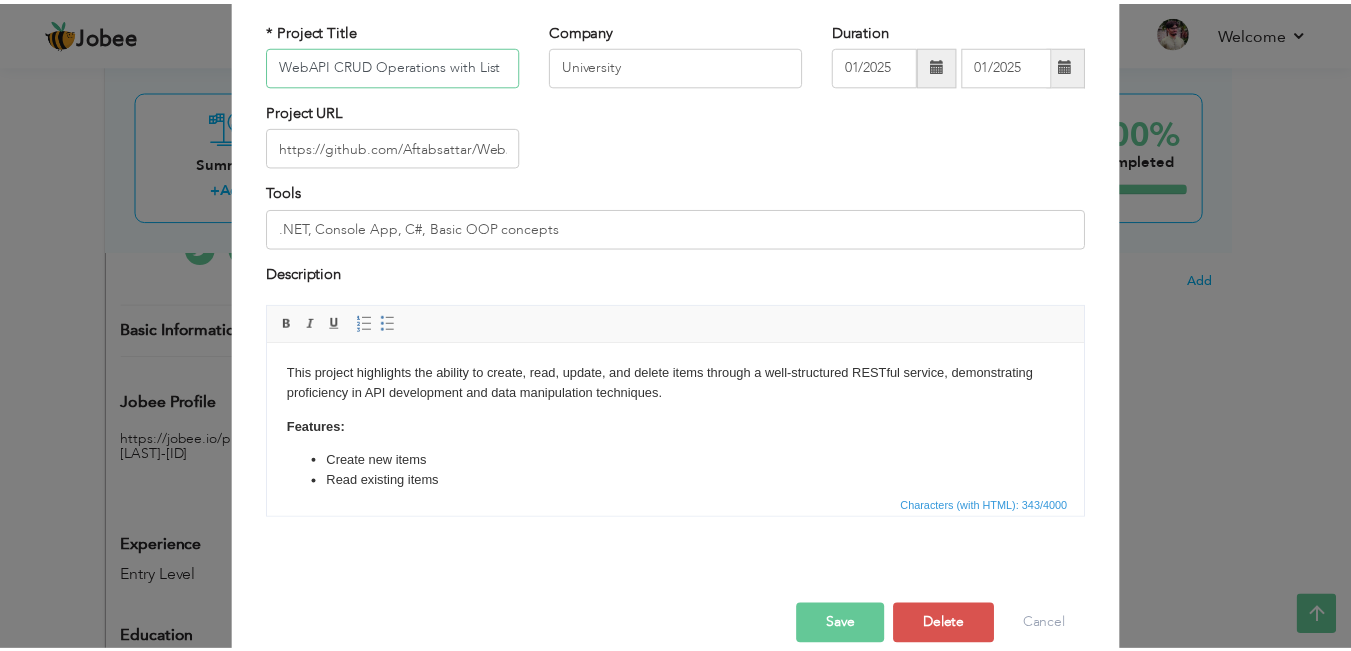 scroll, scrollTop: 152, scrollLeft: 0, axis: vertical 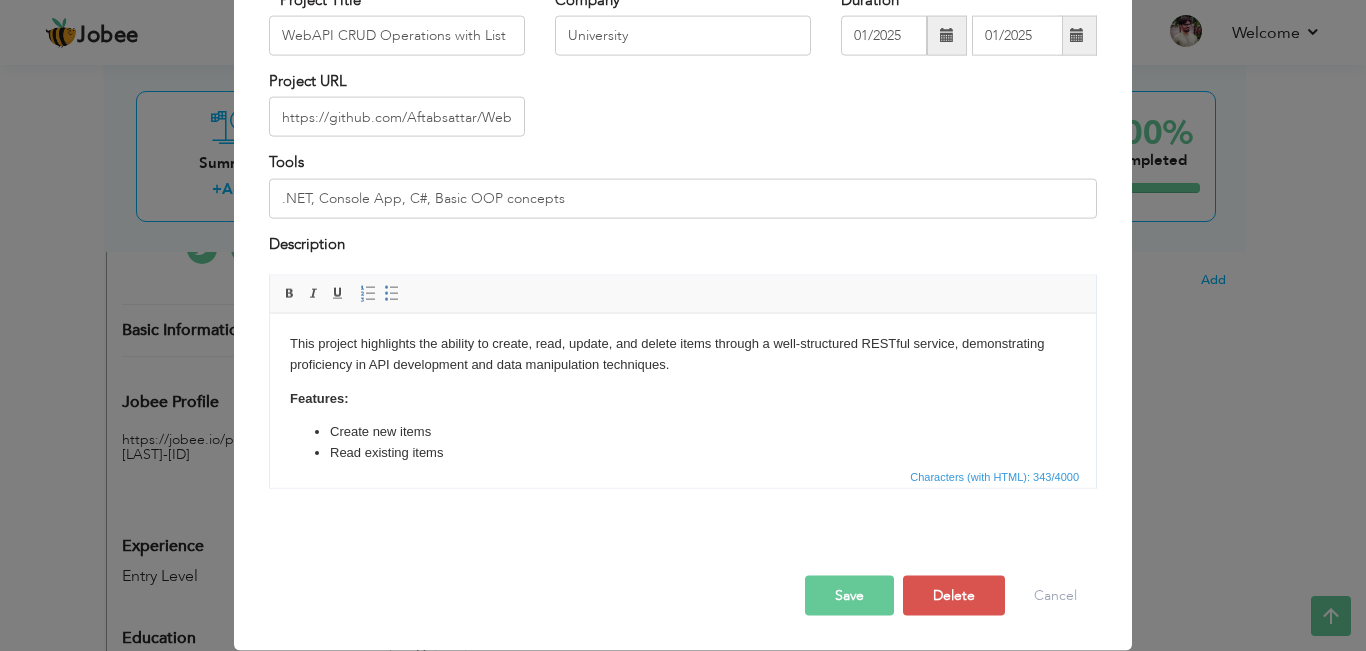 click on "×
Projects
* Project Title
WebAPI CRUD Operations with List
Company
University
Duration 01/2025 01/2025 Project URL" at bounding box center (683, 325) 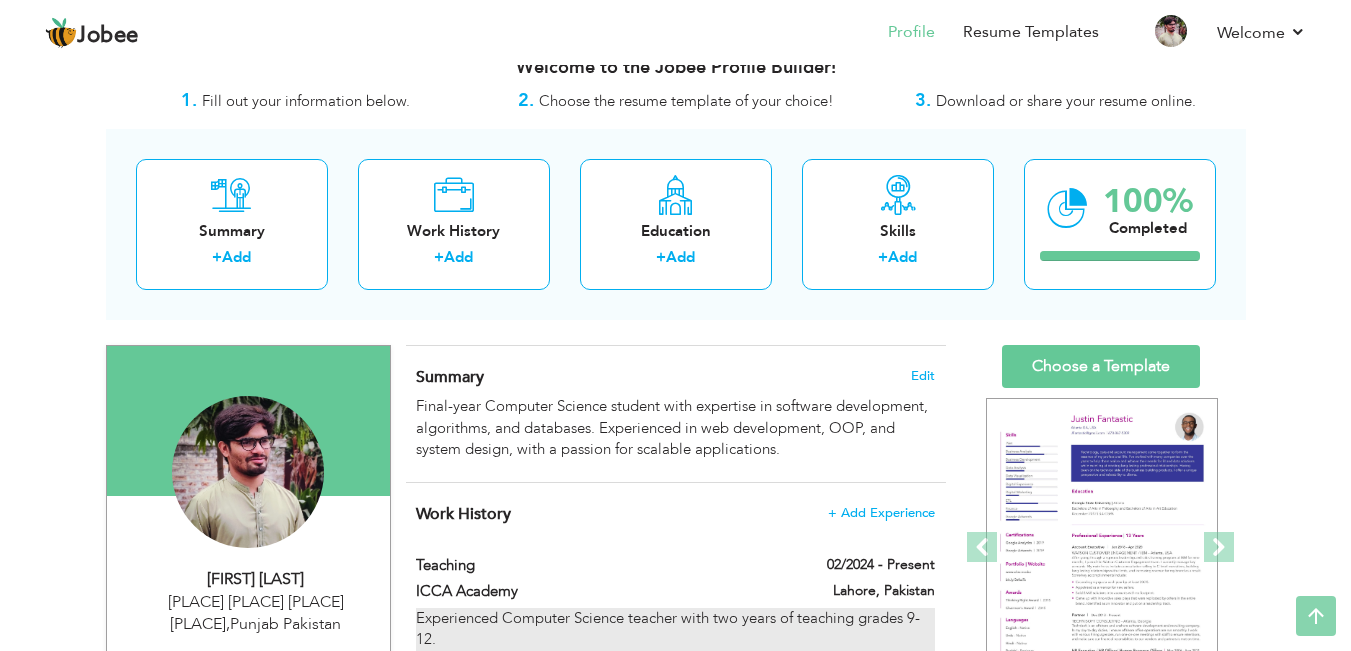 scroll, scrollTop: 0, scrollLeft: 0, axis: both 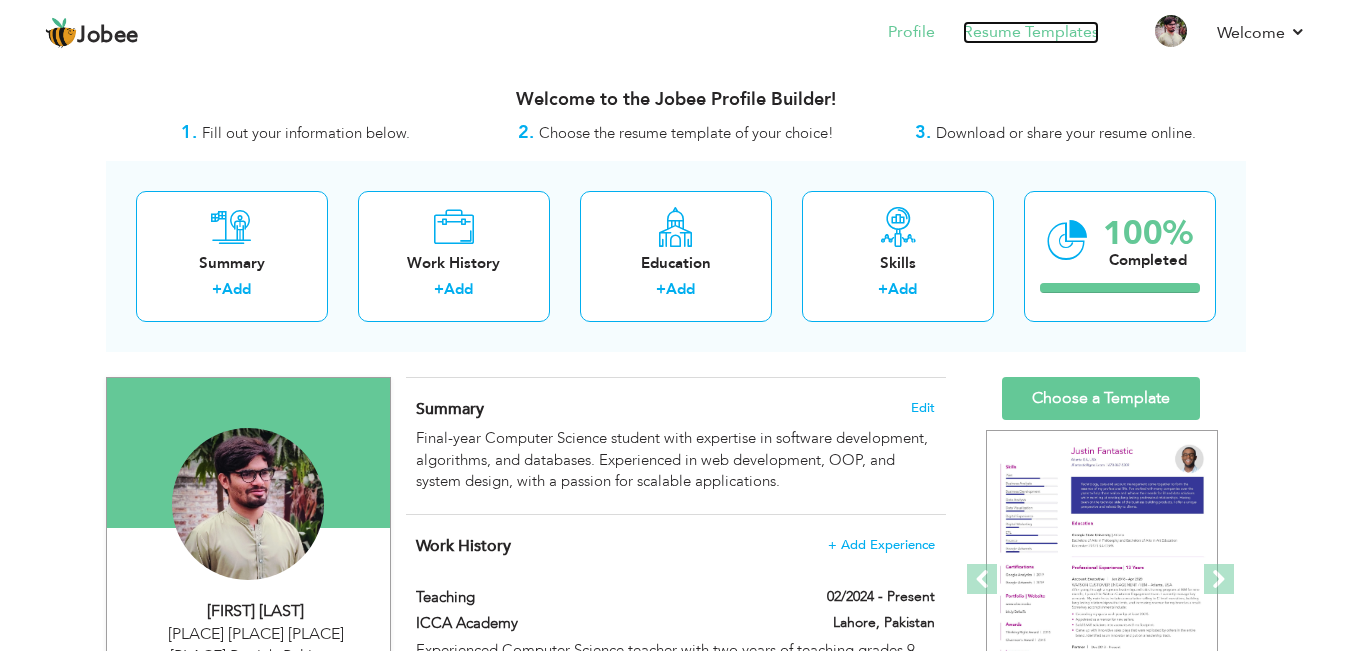 click on "Resume Templates" at bounding box center (1031, 32) 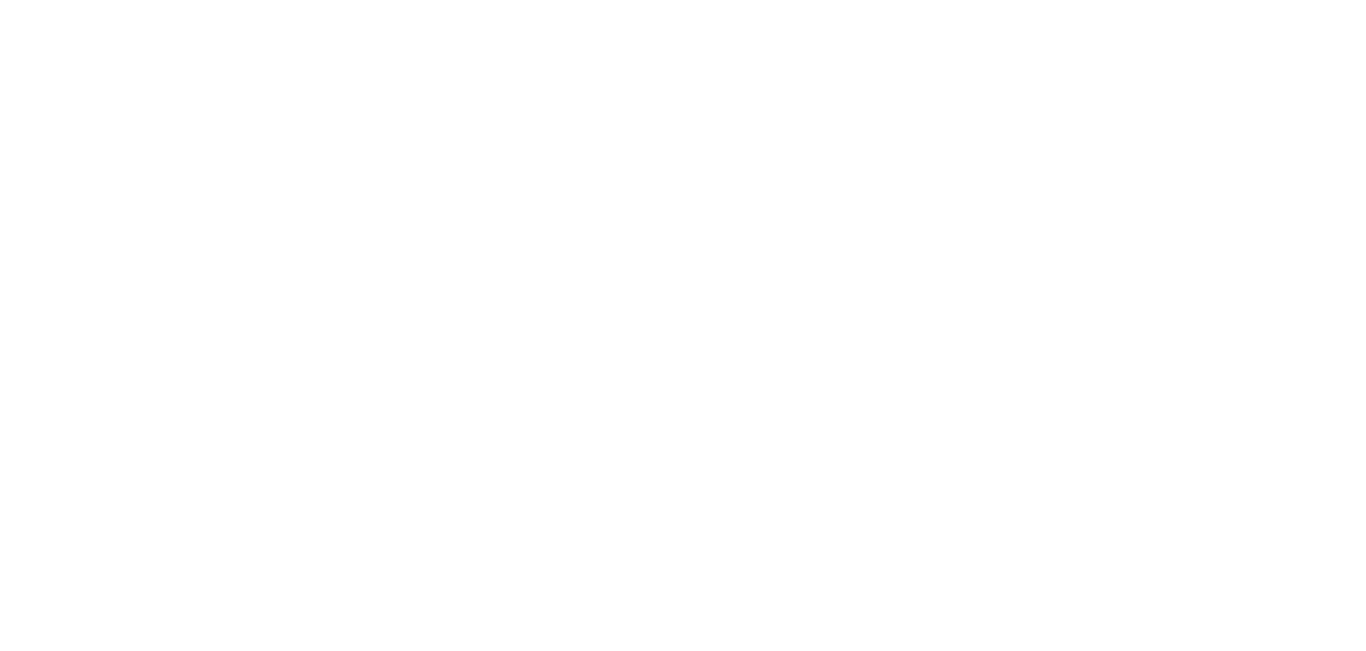 scroll, scrollTop: 0, scrollLeft: 0, axis: both 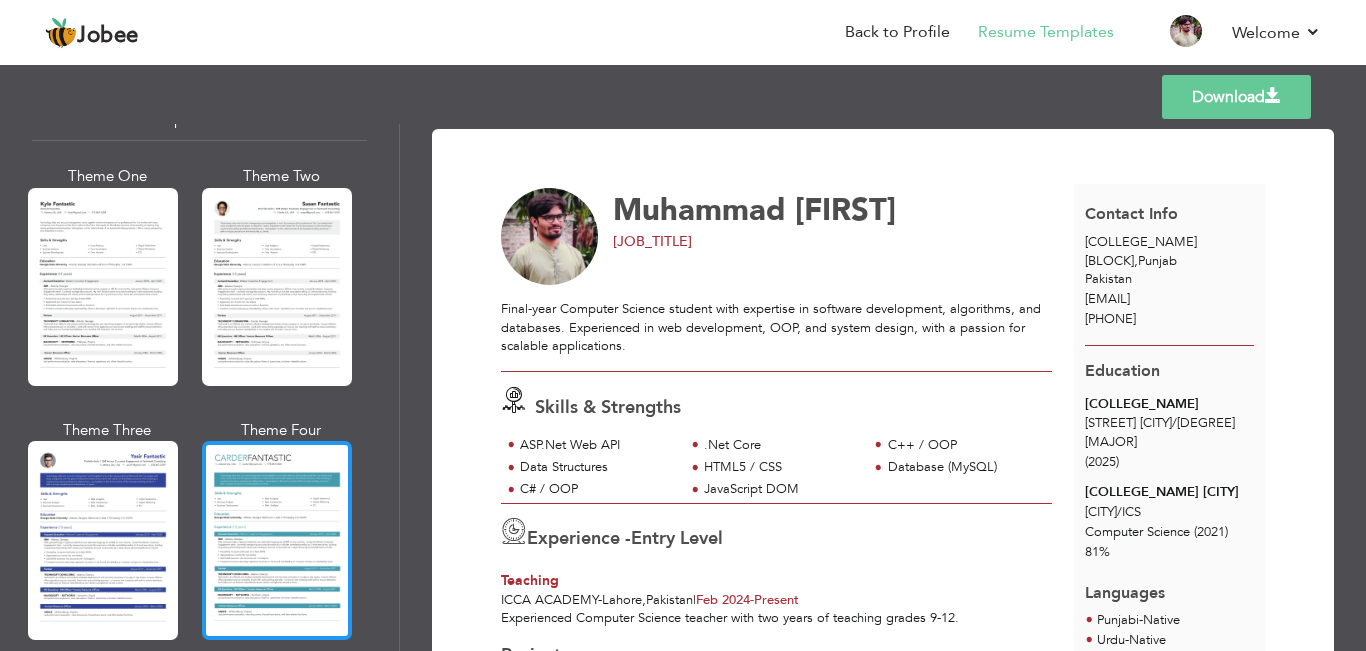 click at bounding box center (277, 540) 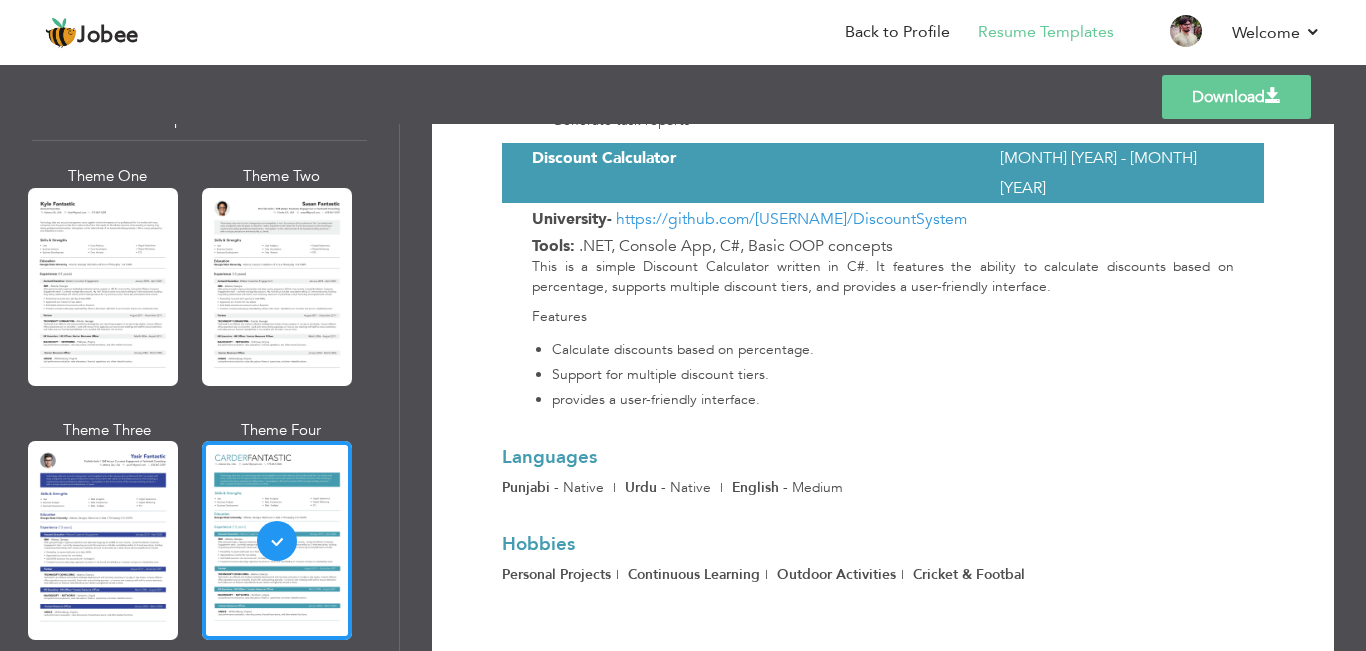 scroll, scrollTop: 1345, scrollLeft: 0, axis: vertical 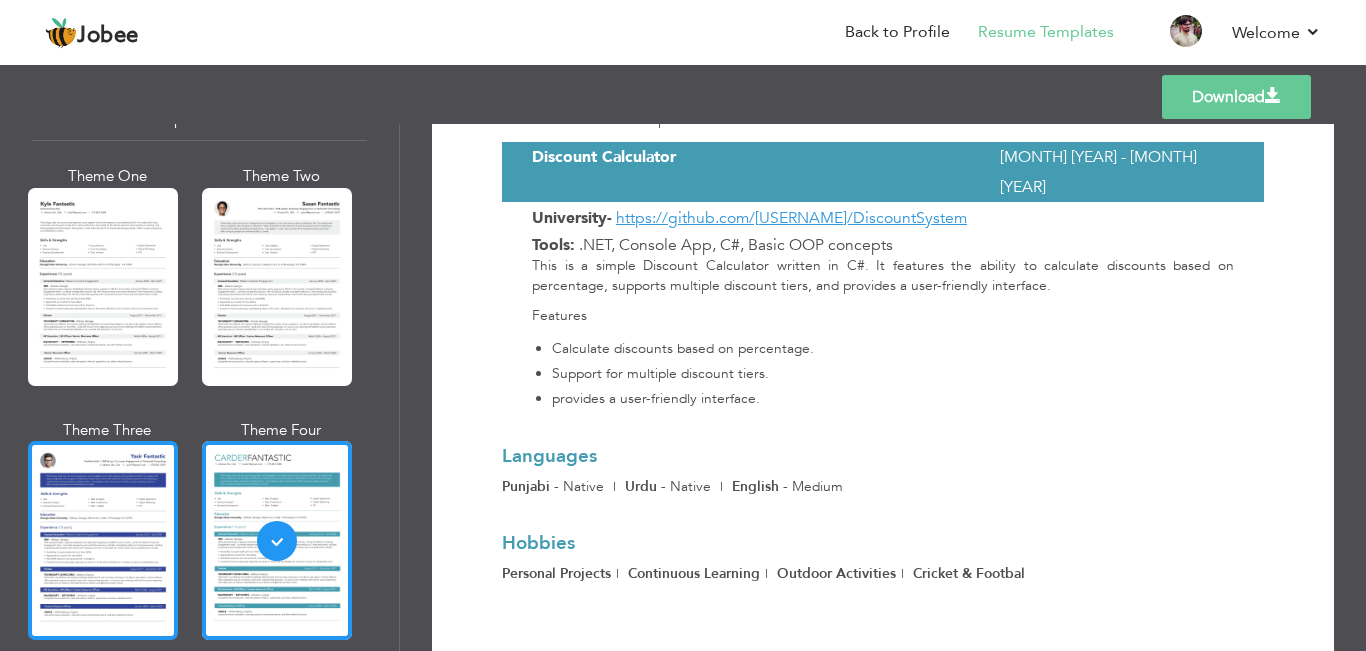 click at bounding box center [103, 540] 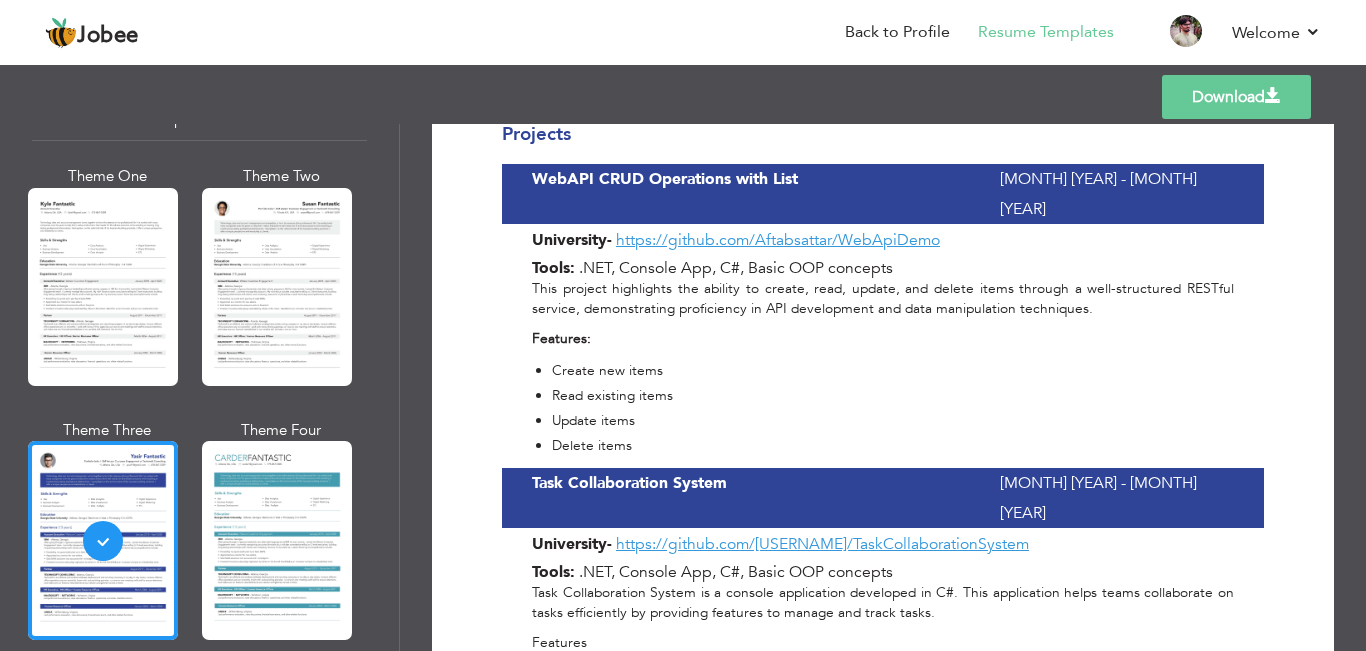 scroll, scrollTop: 800, scrollLeft: 0, axis: vertical 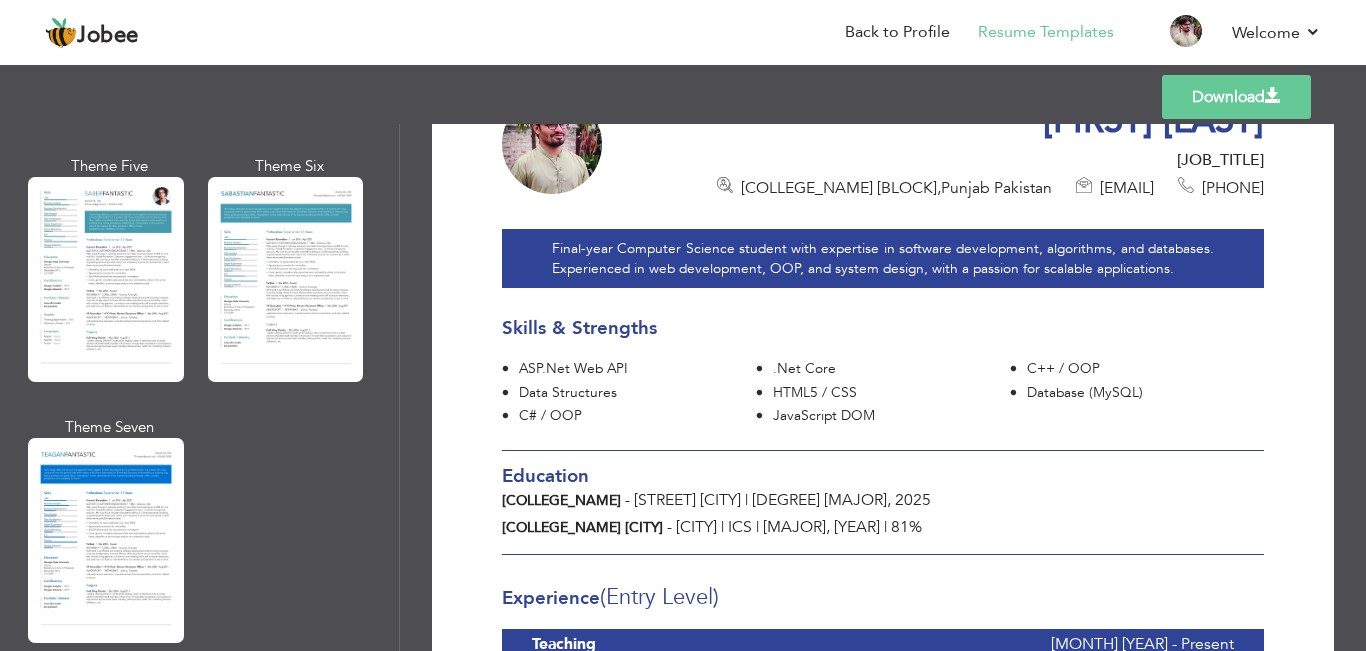 click on "ASP.Net Web API" at bounding box center (637, 369) 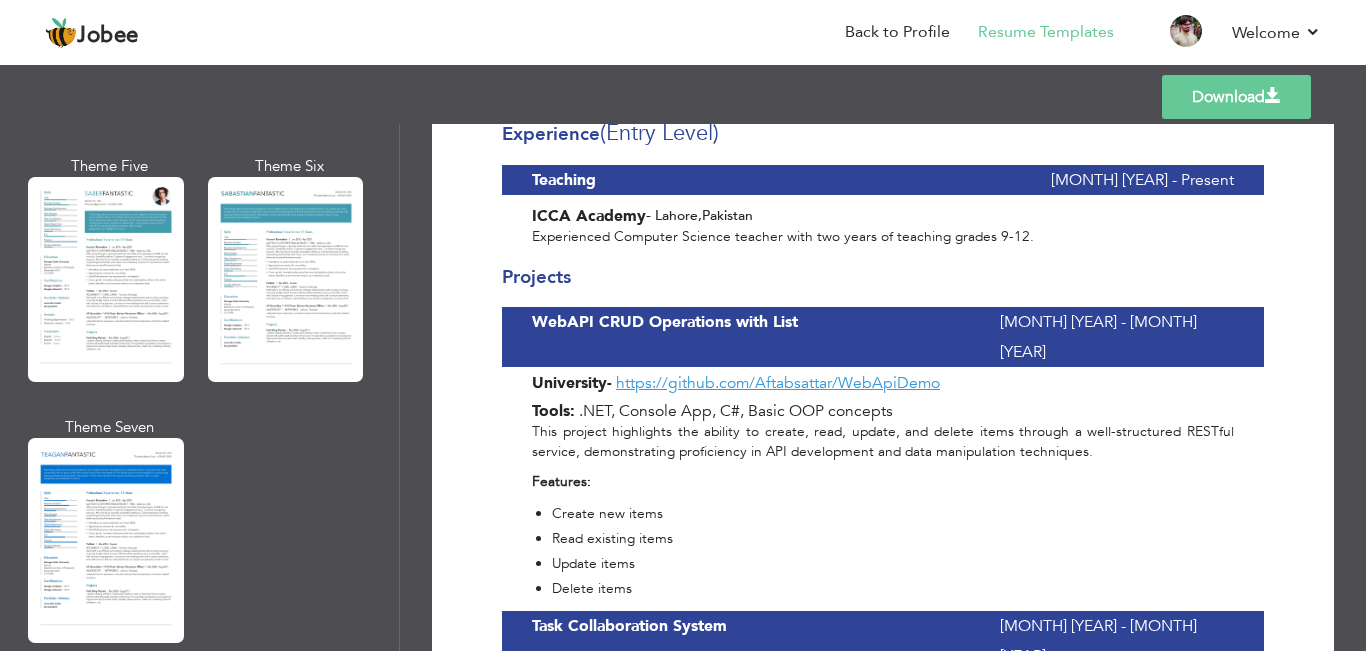 scroll, scrollTop: 600, scrollLeft: 0, axis: vertical 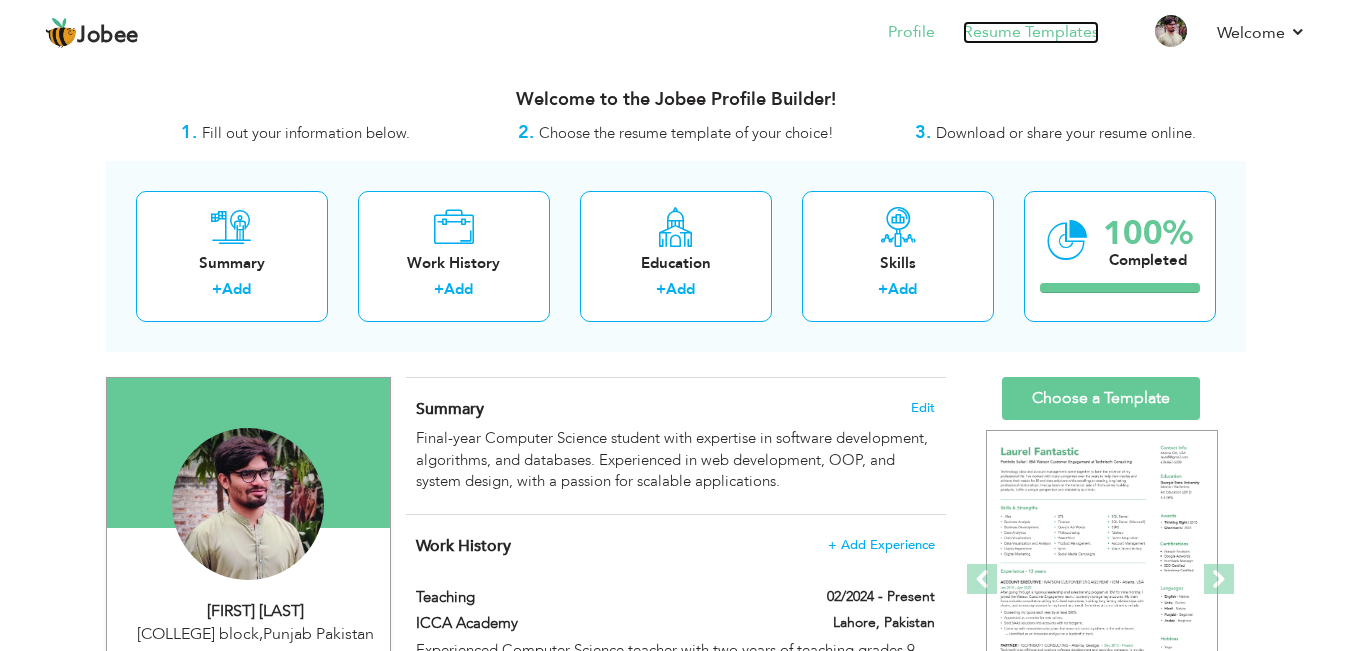 click on "Resume Templates" at bounding box center [1031, 32] 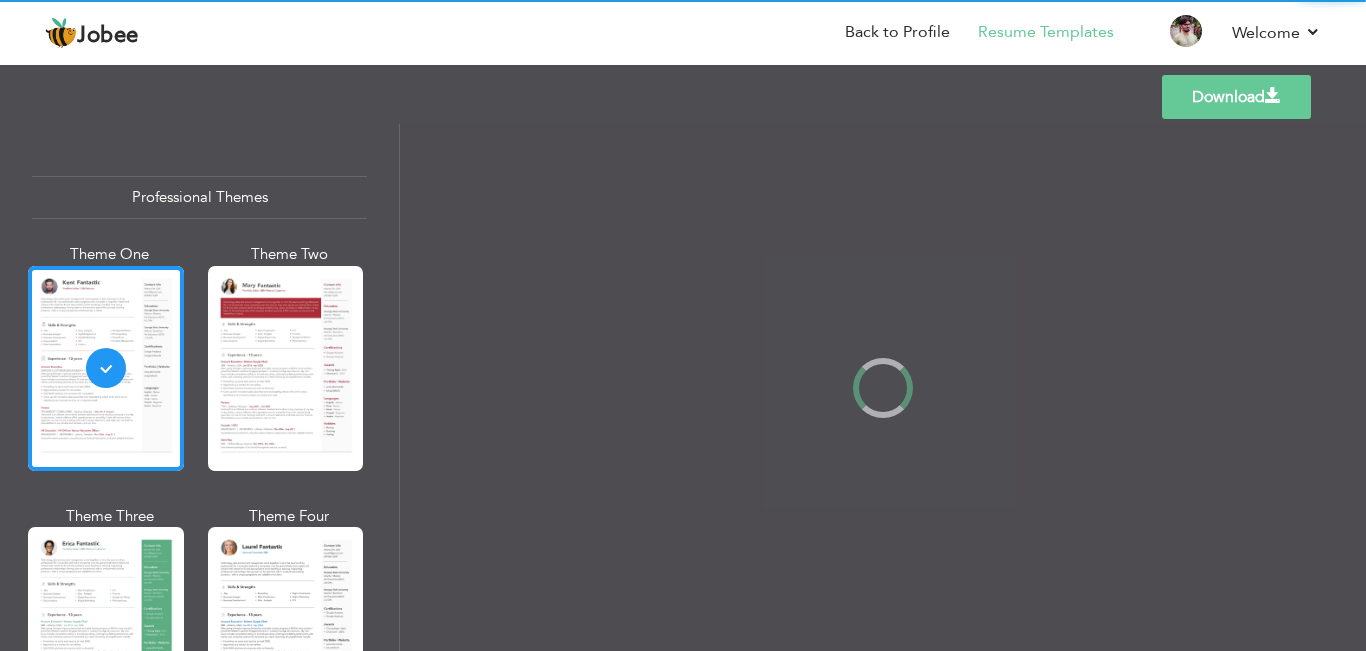scroll, scrollTop: 0, scrollLeft: 0, axis: both 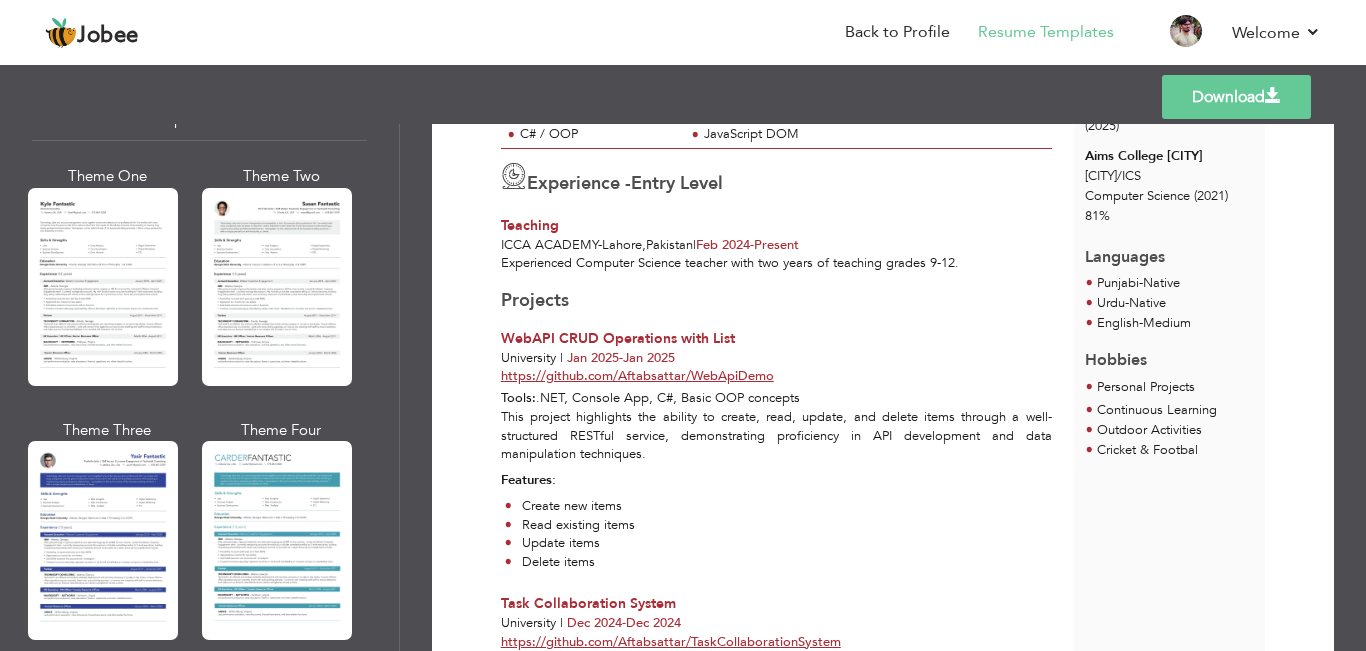 click on "Download" at bounding box center (1236, 97) 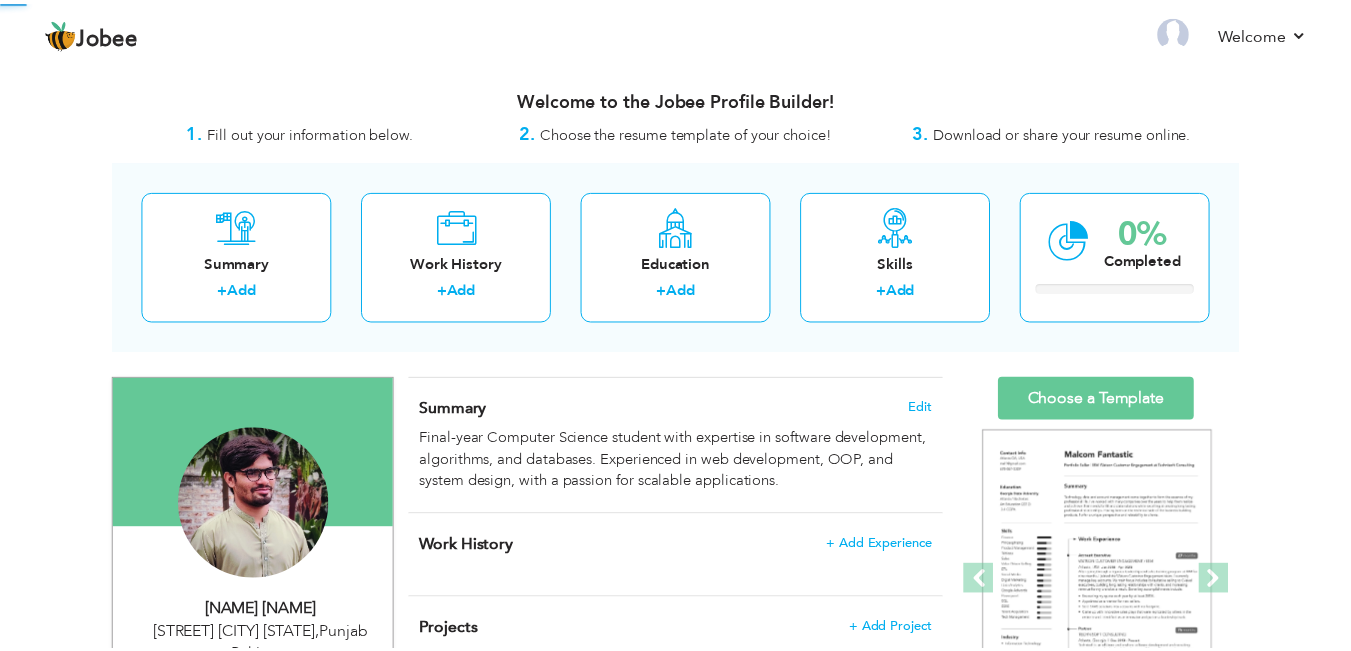 scroll, scrollTop: 0, scrollLeft: 0, axis: both 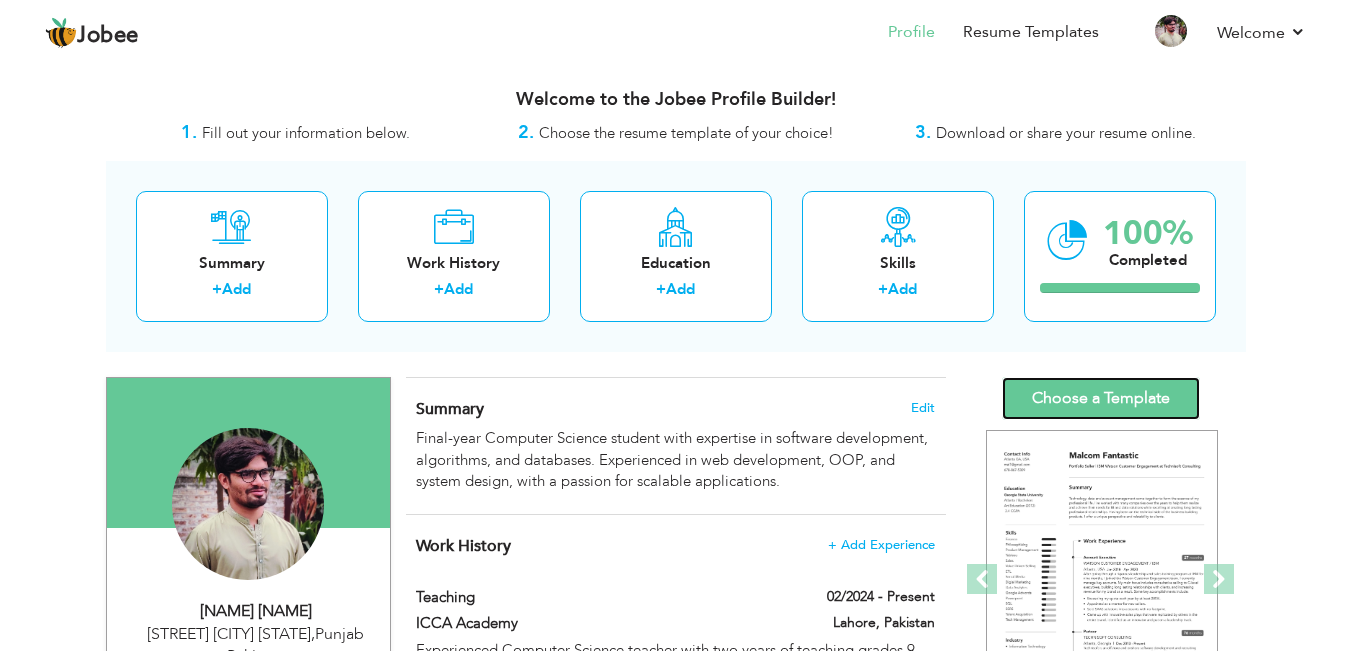 click on "Choose a Template" at bounding box center (1101, 398) 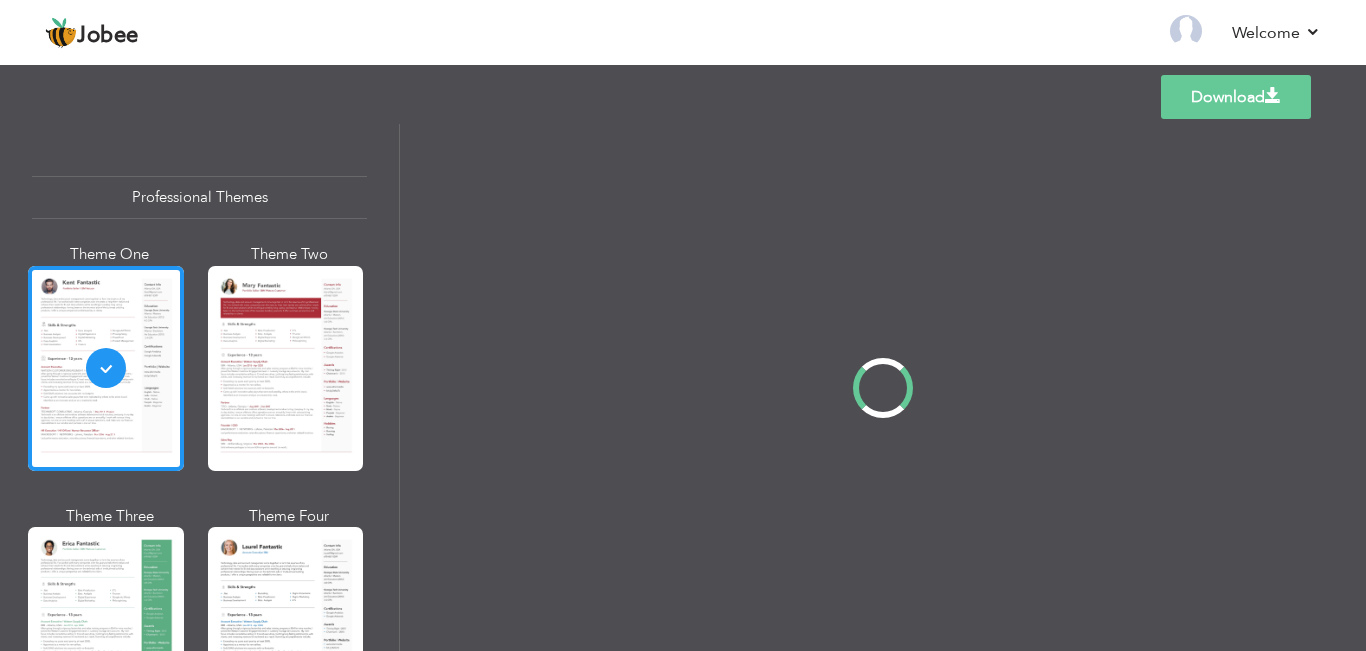 scroll, scrollTop: 0, scrollLeft: 0, axis: both 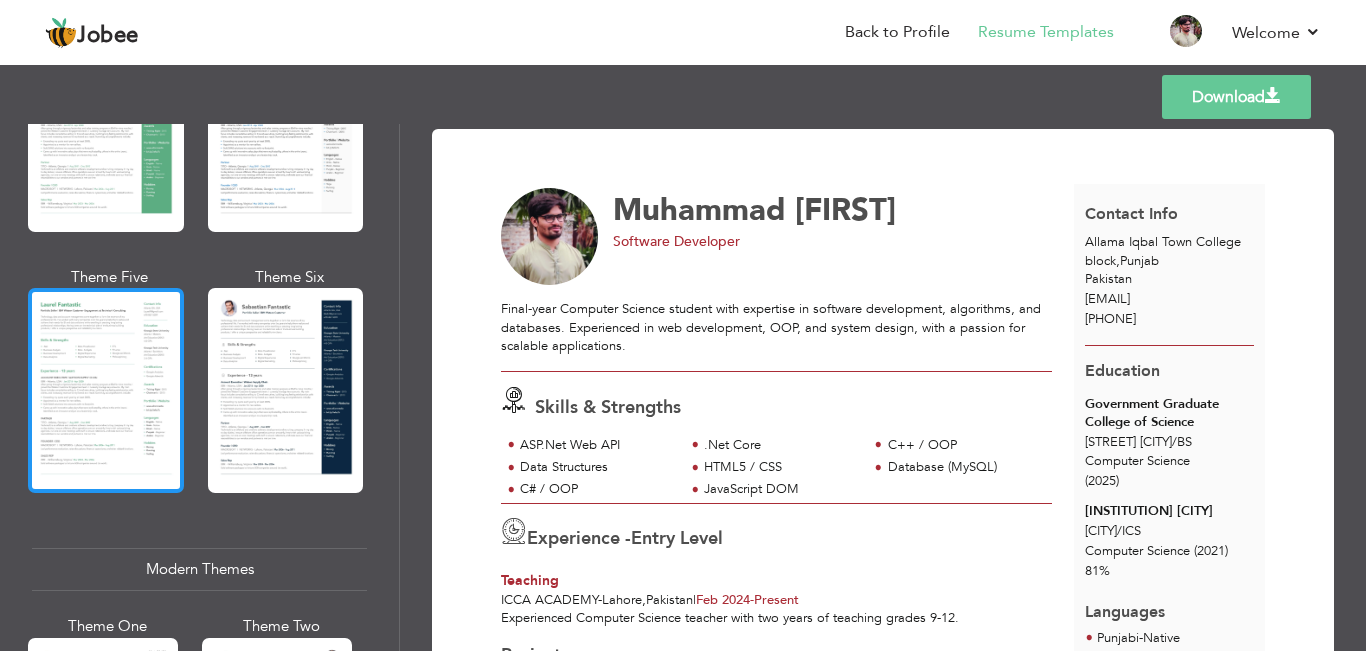 click at bounding box center [106, 390] 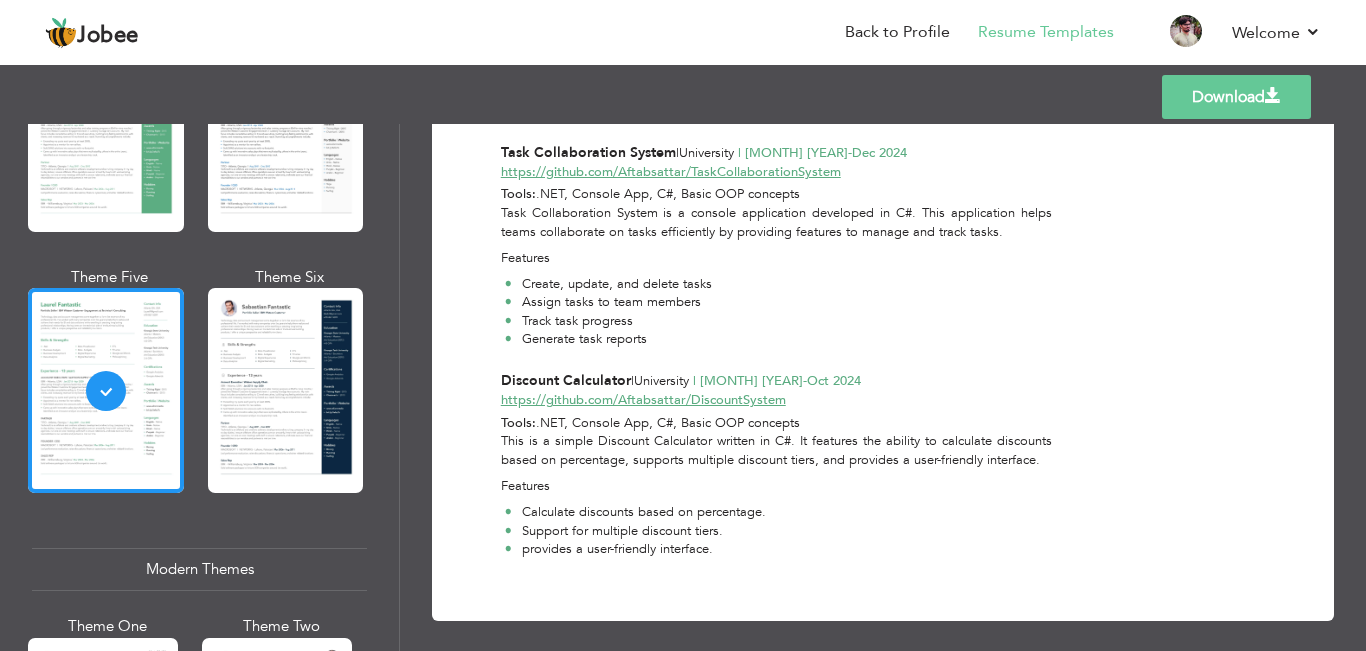 scroll, scrollTop: 723, scrollLeft: 0, axis: vertical 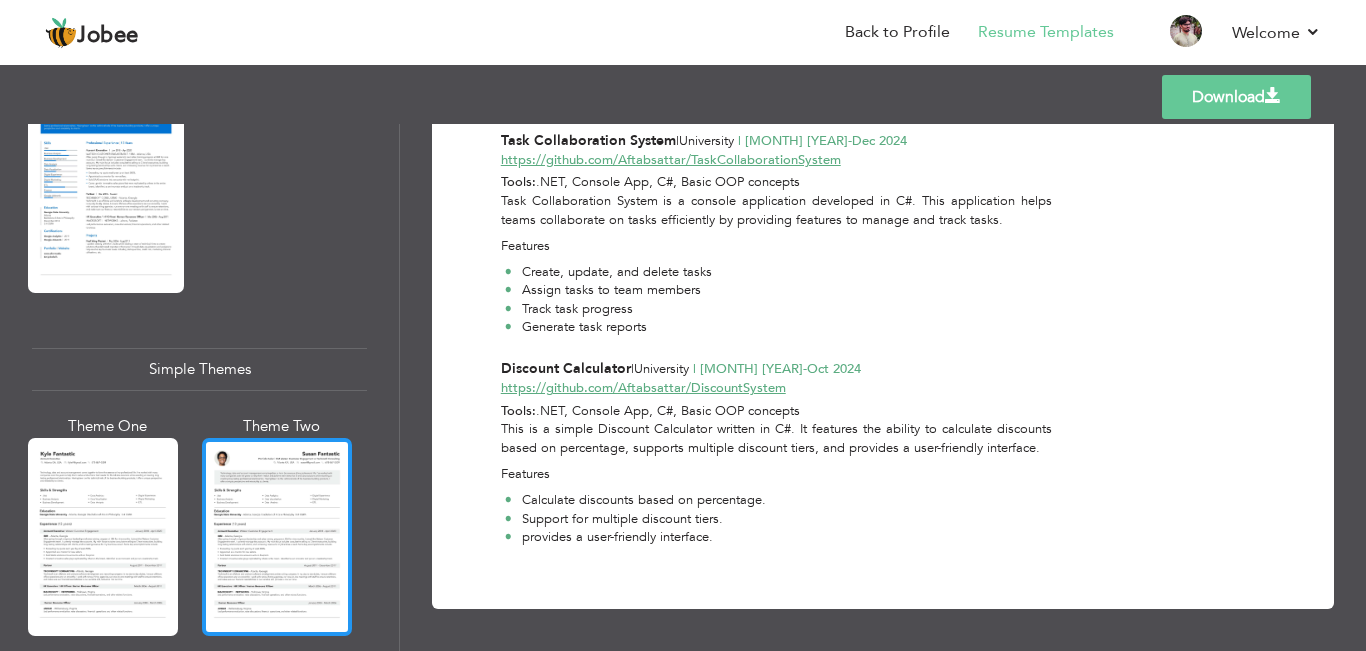 click at bounding box center (277, 537) 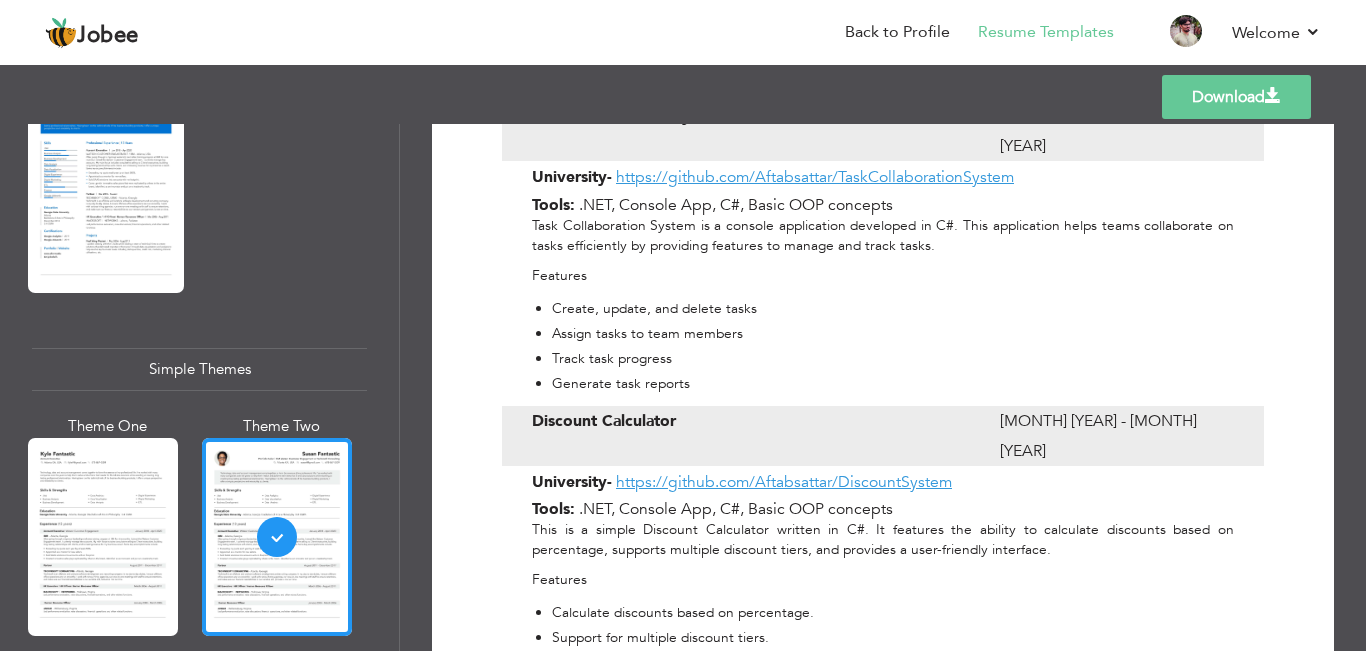 scroll, scrollTop: 1357, scrollLeft: 0, axis: vertical 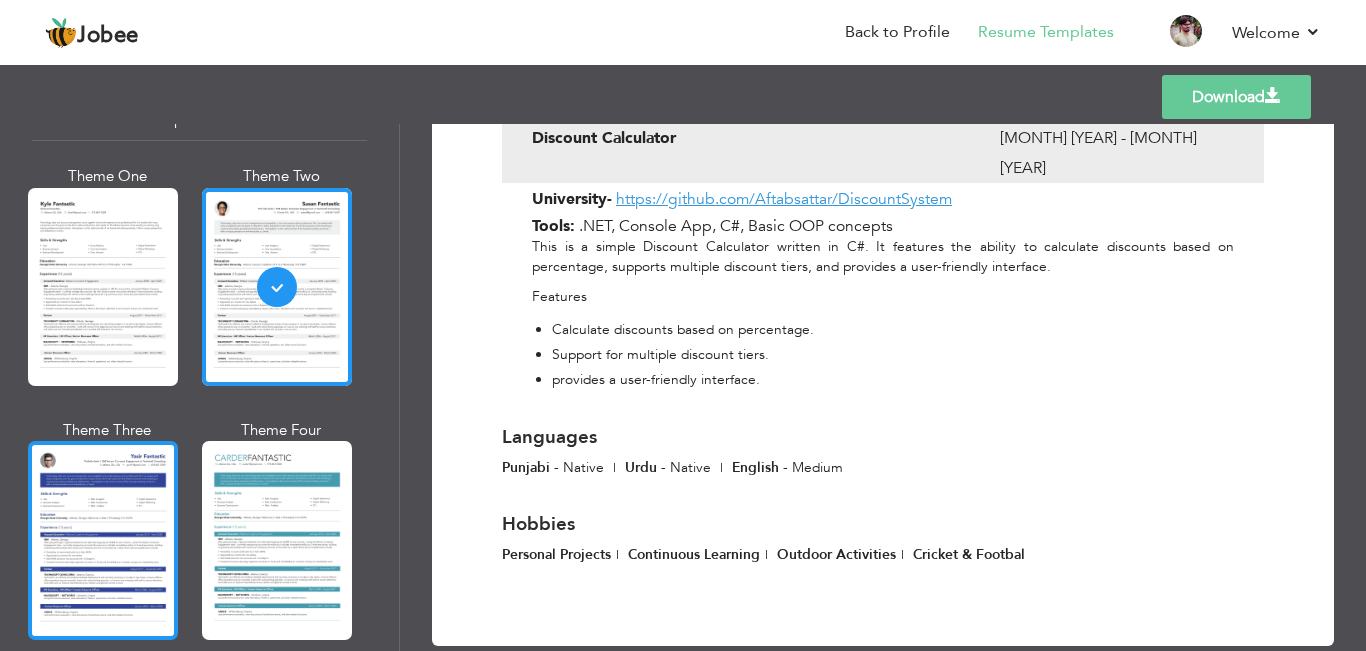 click at bounding box center (103, 540) 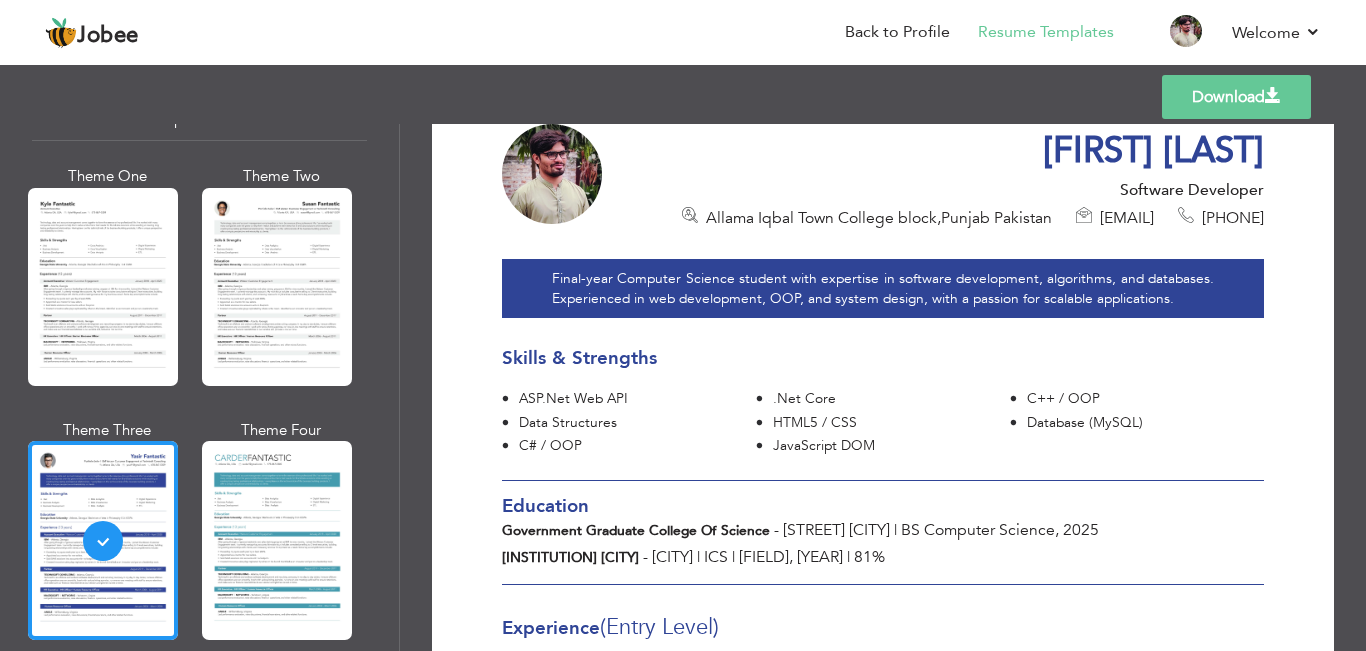 scroll, scrollTop: 0, scrollLeft: 0, axis: both 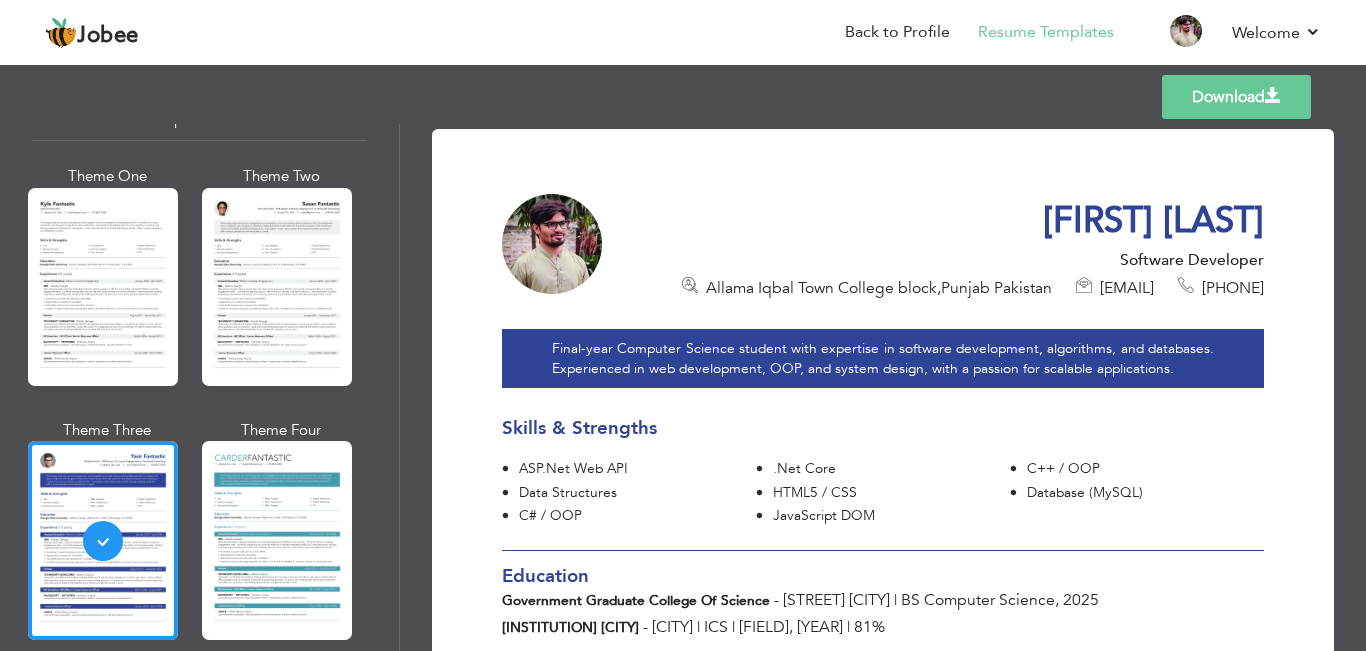 click on "Download" at bounding box center [1236, 97] 